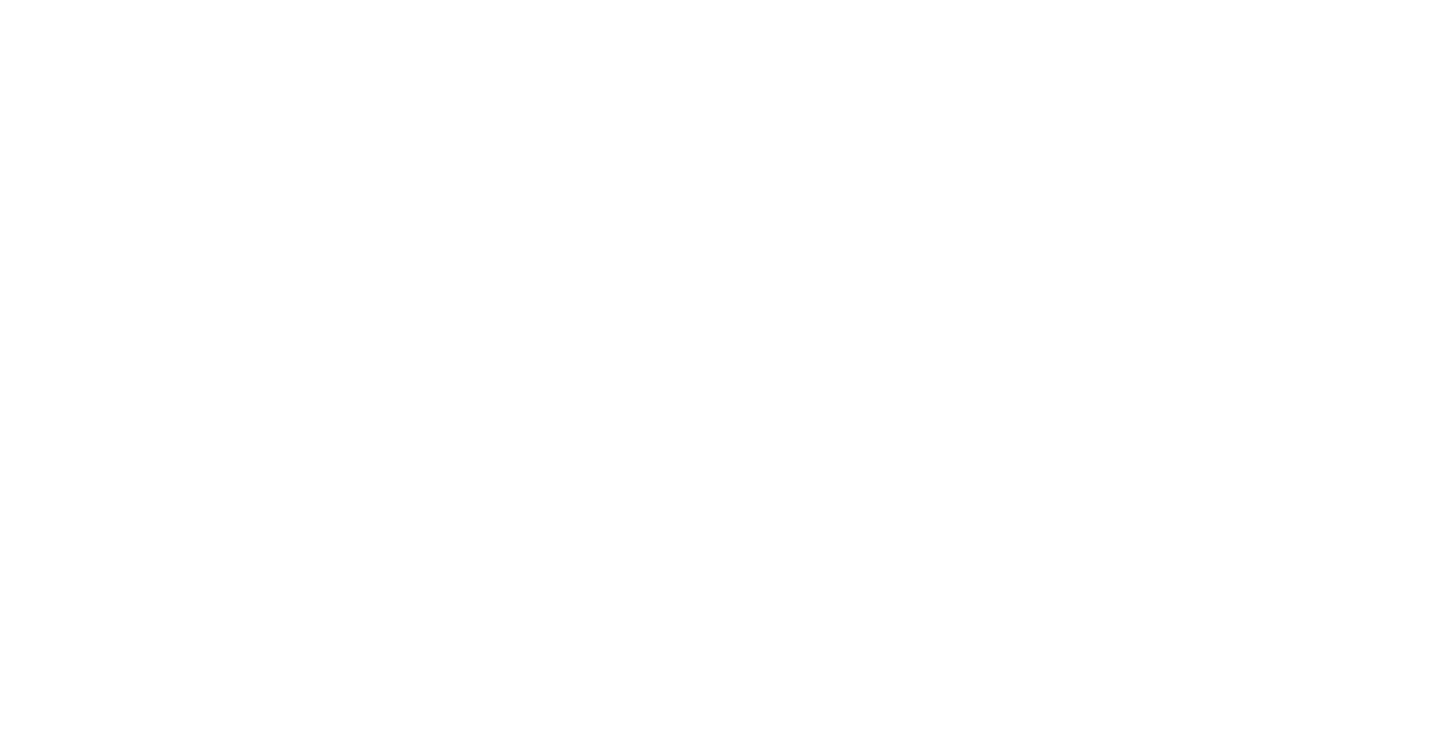 scroll, scrollTop: 0, scrollLeft: 0, axis: both 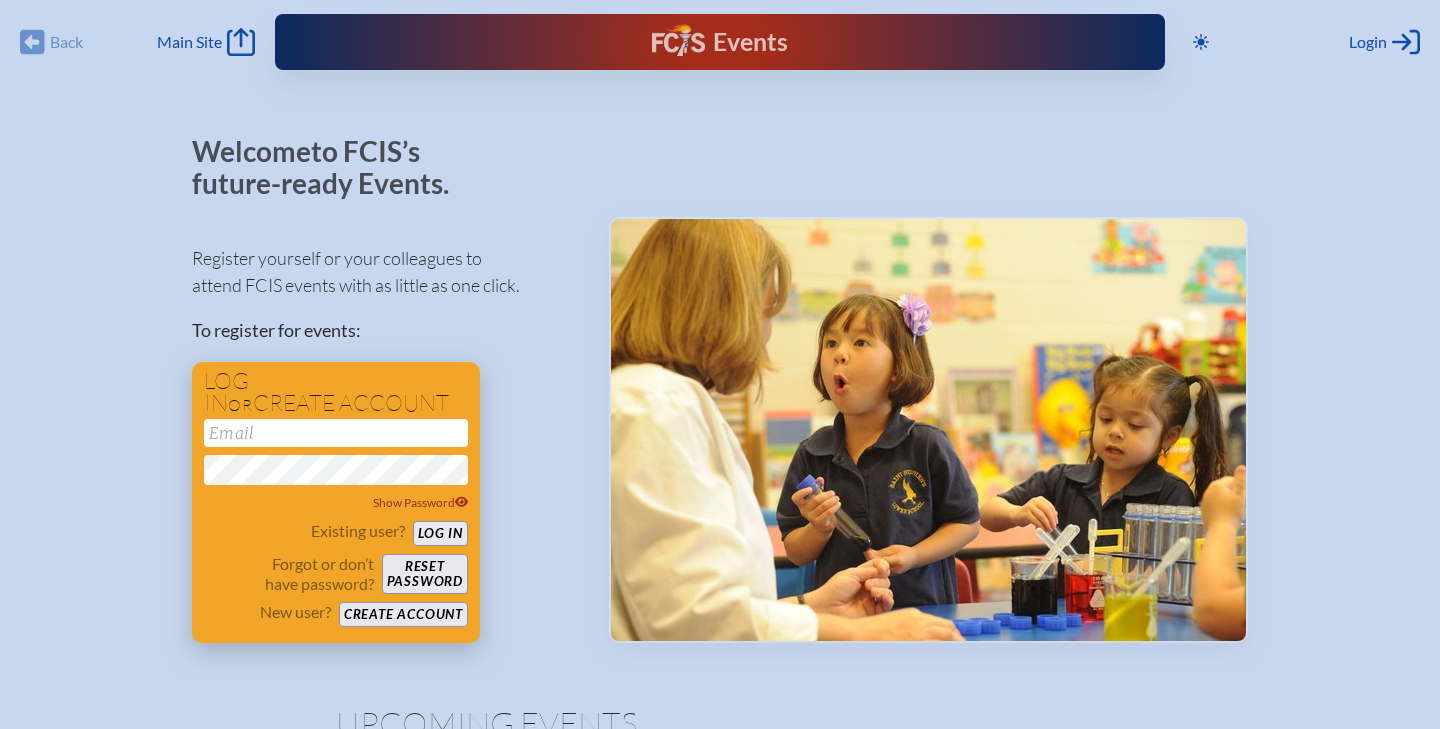 click at bounding box center [336, 433] 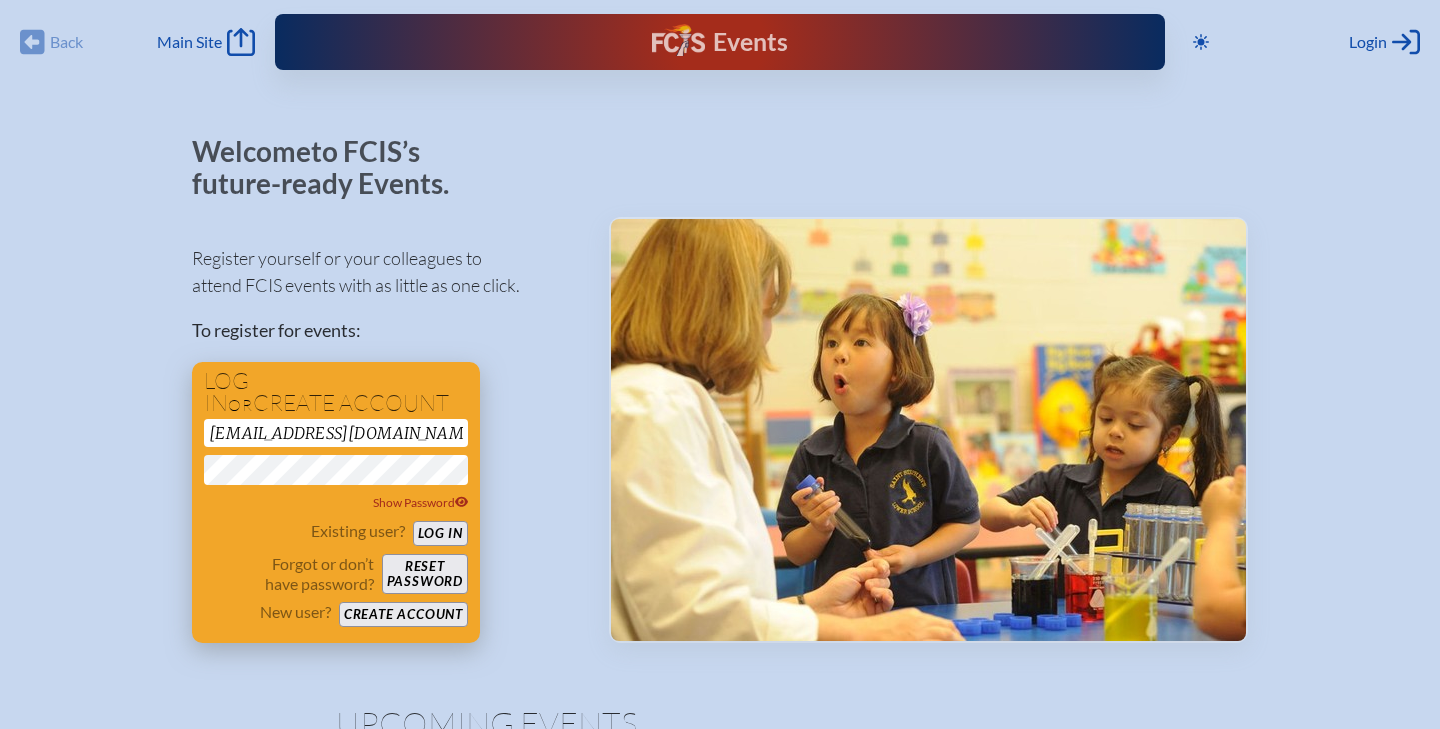 type on "[EMAIL_ADDRESS][DOMAIN_NAME]" 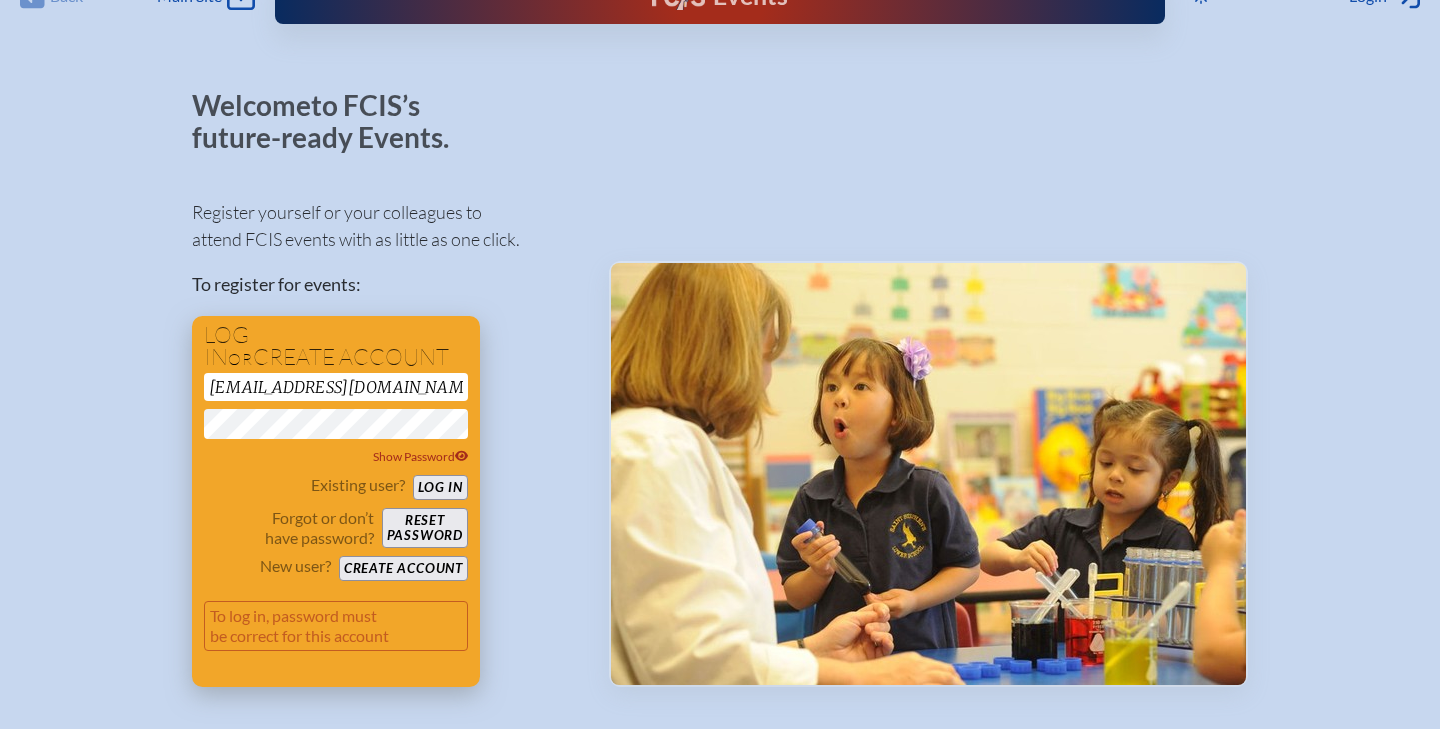 scroll, scrollTop: 54, scrollLeft: 0, axis: vertical 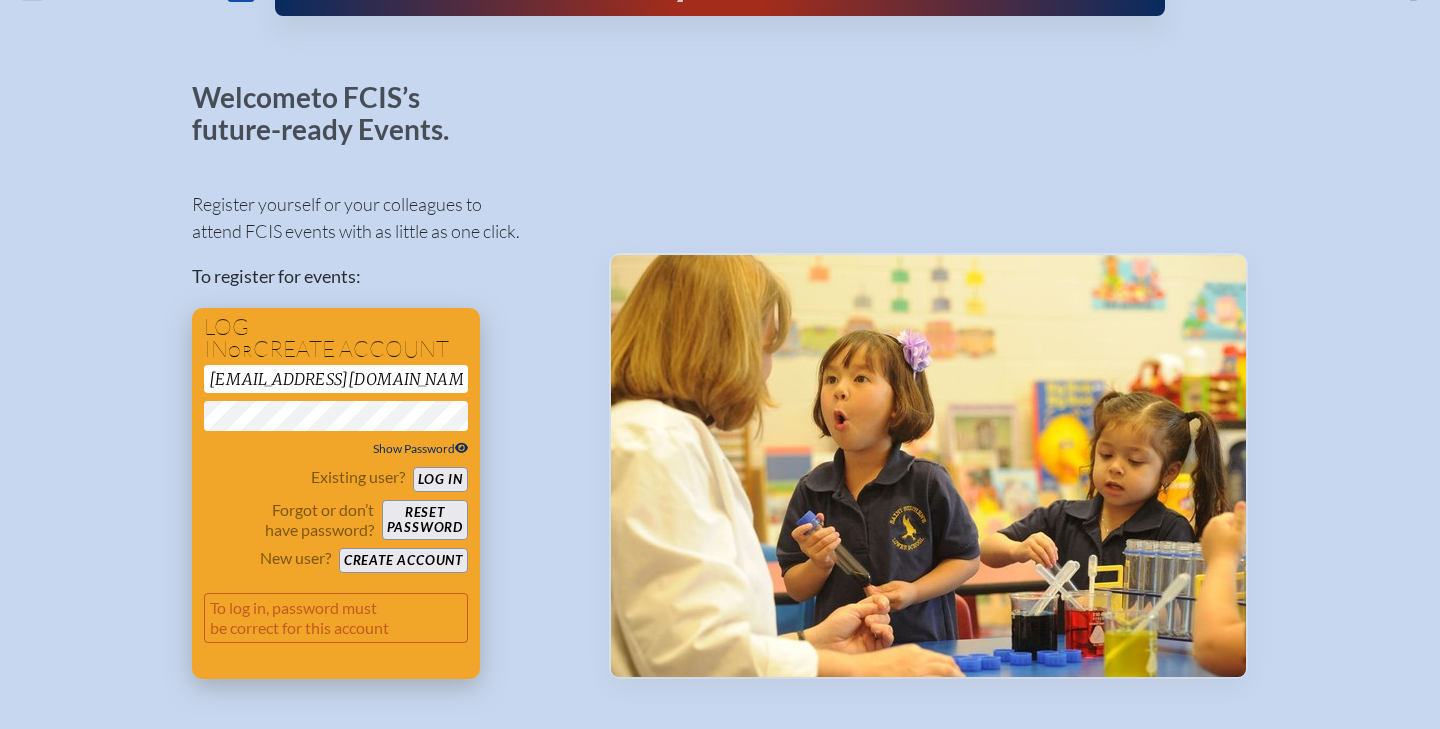 click on "Show Password" at bounding box center (421, 448) 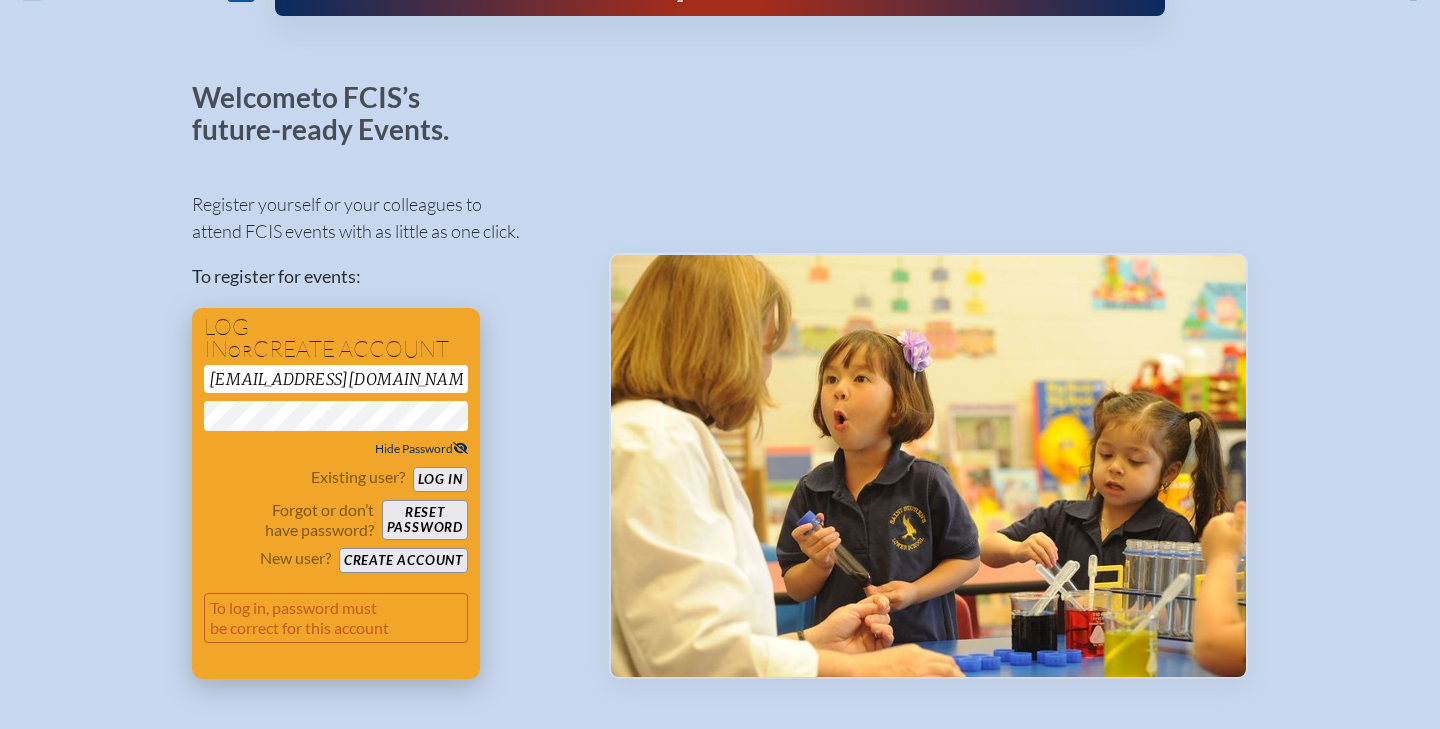 click on "Log in" at bounding box center [440, 479] 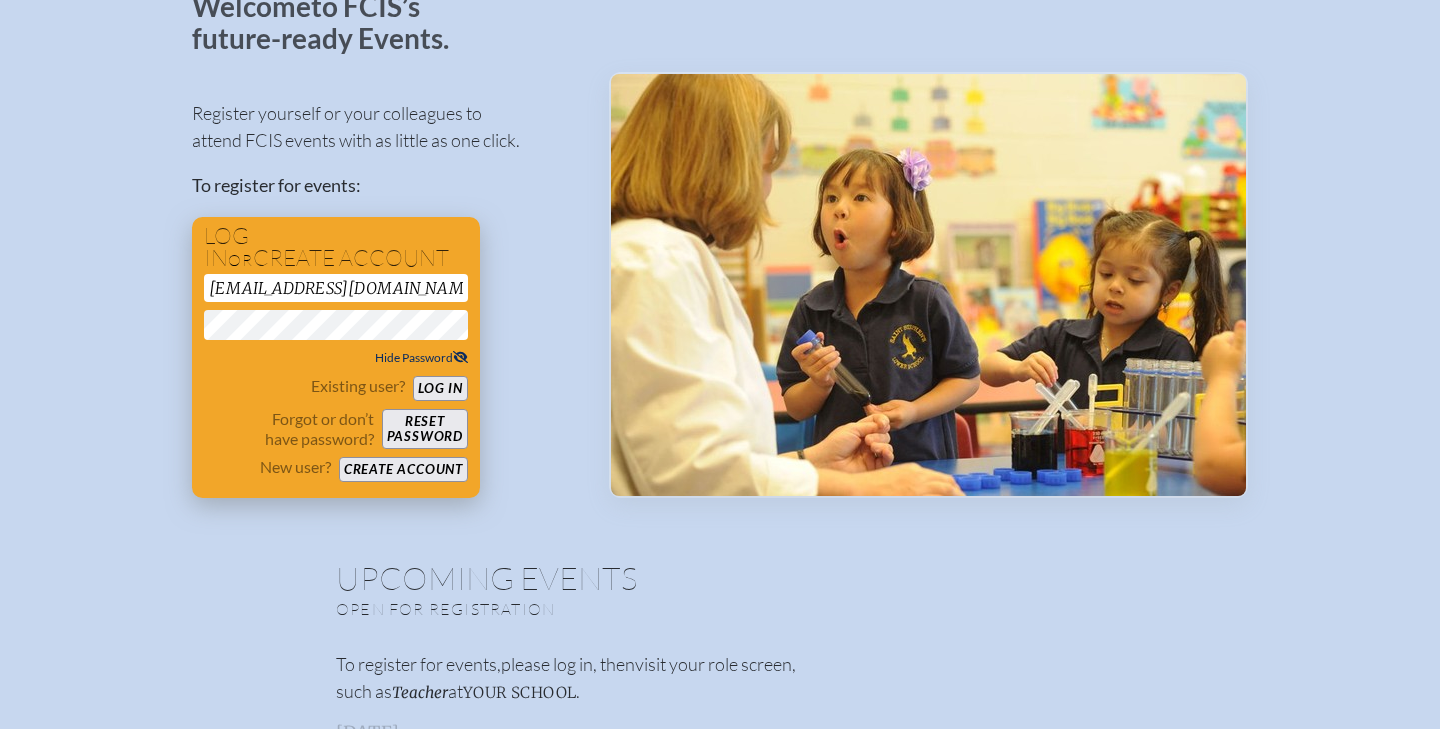 scroll, scrollTop: 106, scrollLeft: 0, axis: vertical 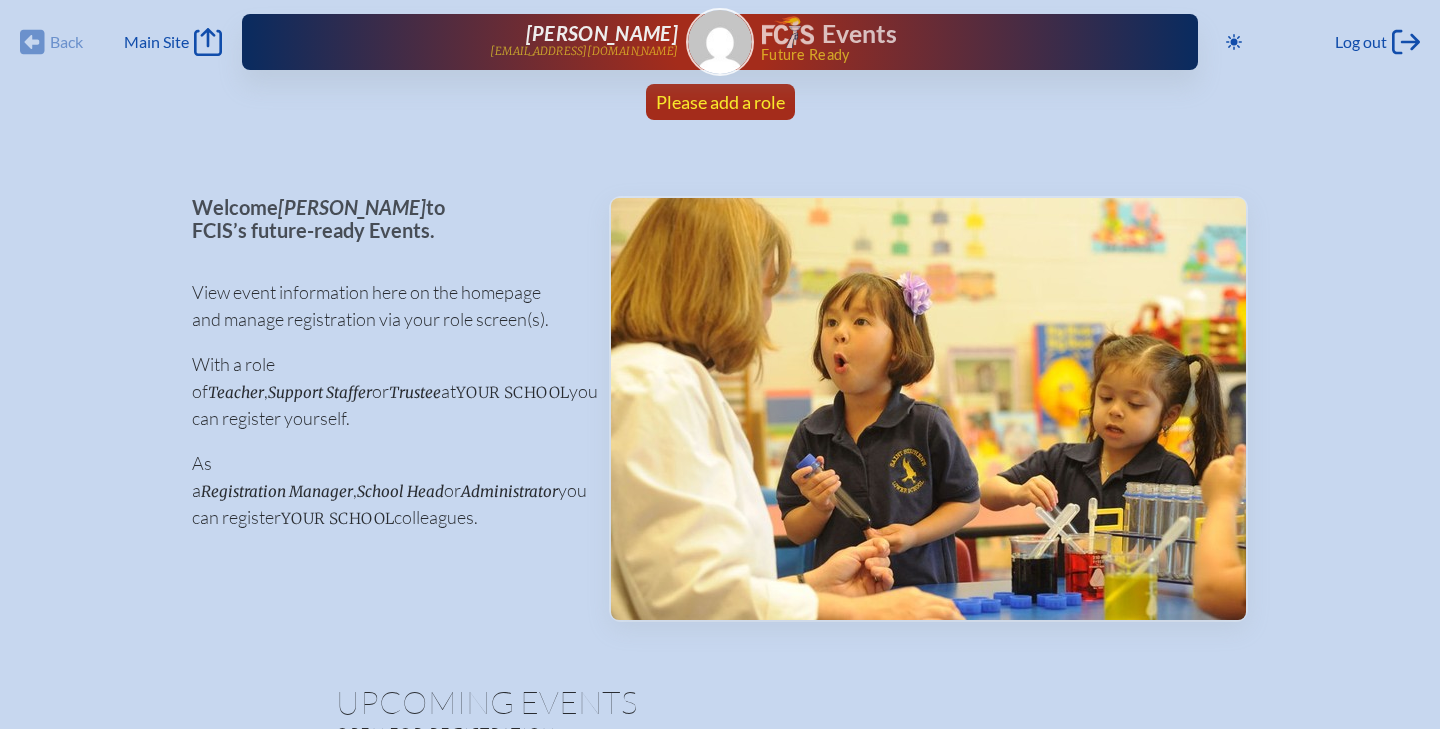 click on "Please add a role" at bounding box center [720, 102] 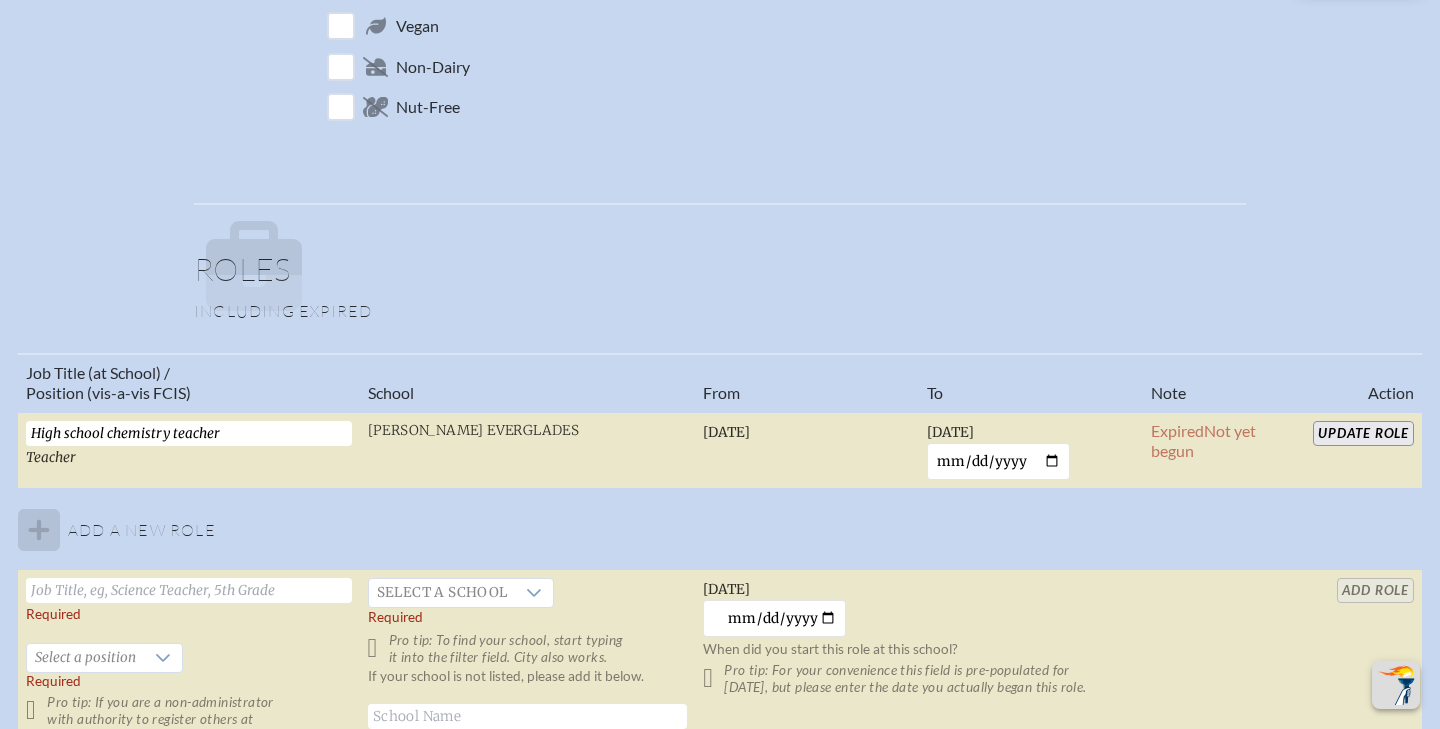 scroll, scrollTop: 1073, scrollLeft: 0, axis: vertical 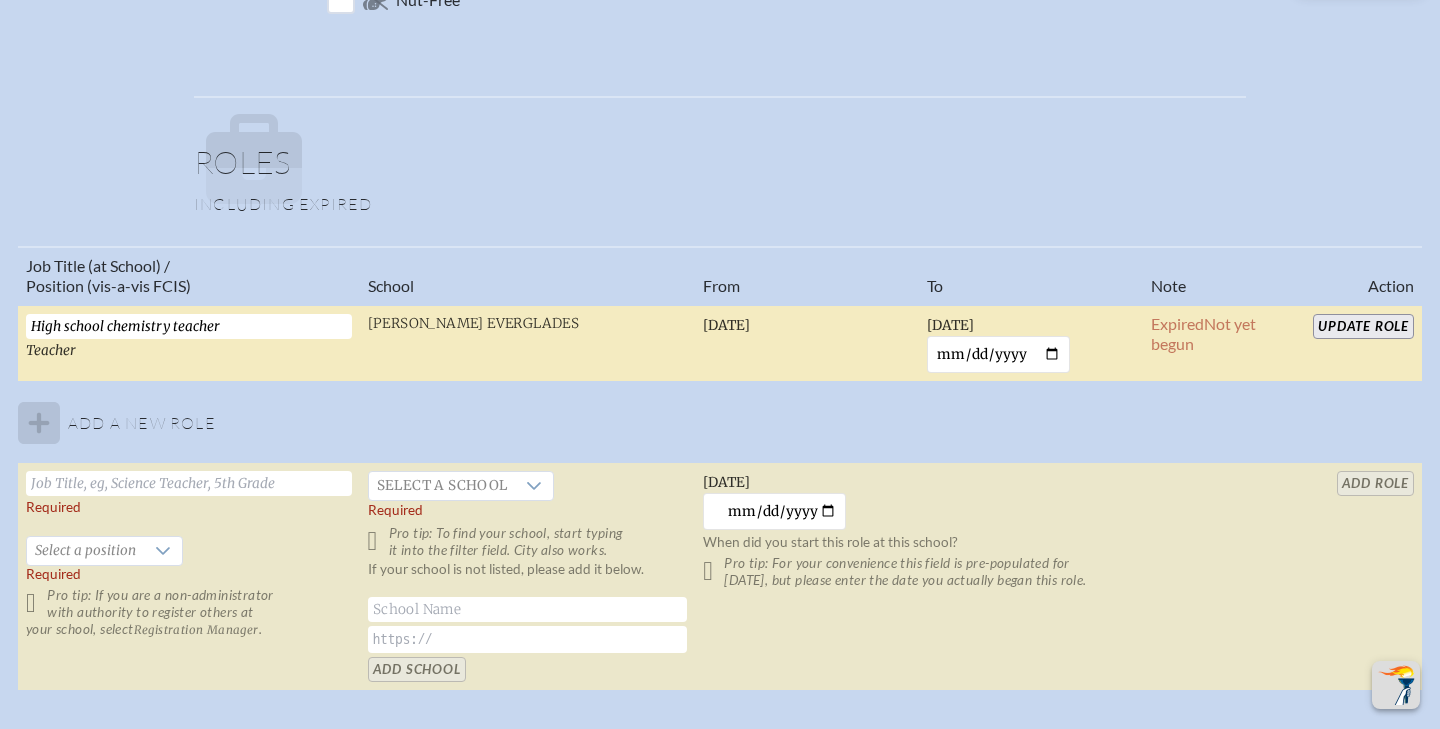 click on "Update Role" at bounding box center (1363, 326) 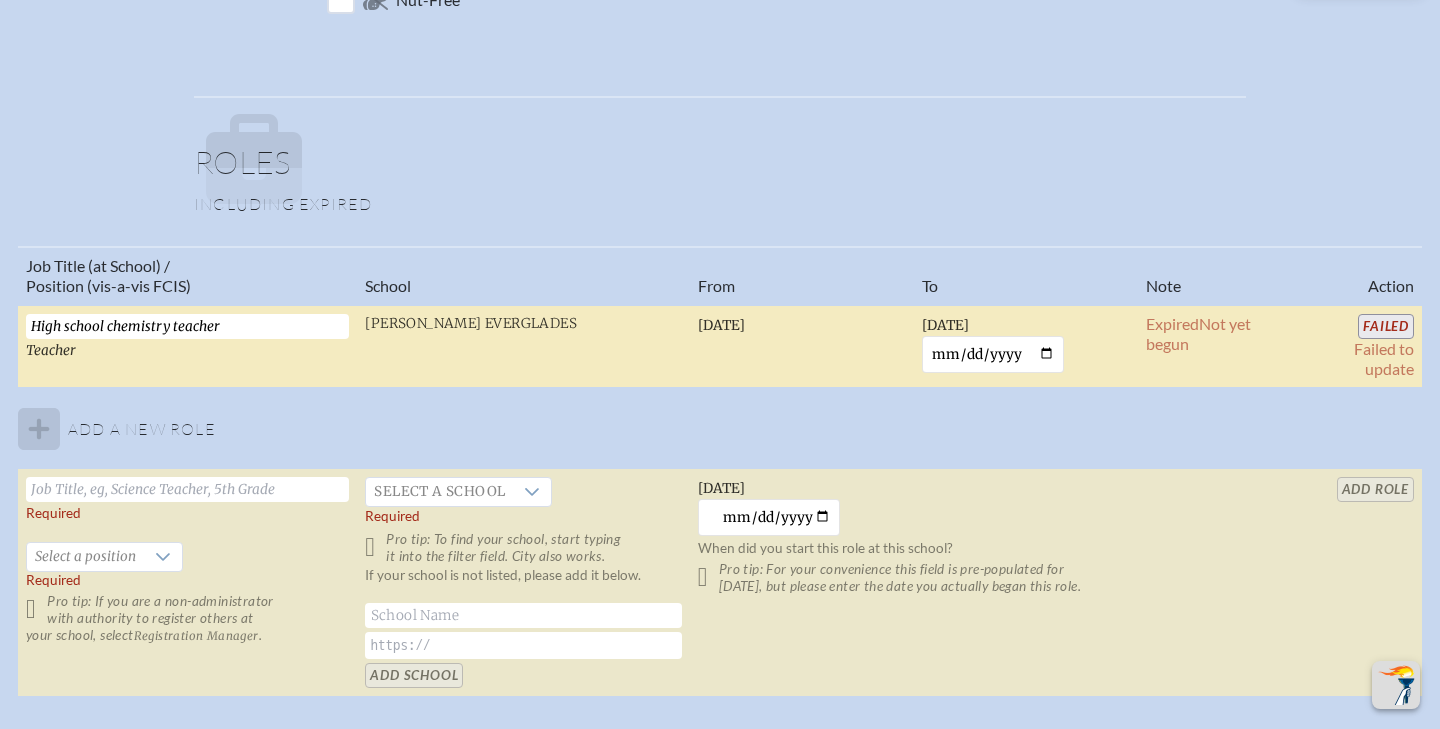 click on "[DATE]" at bounding box center [721, 325] 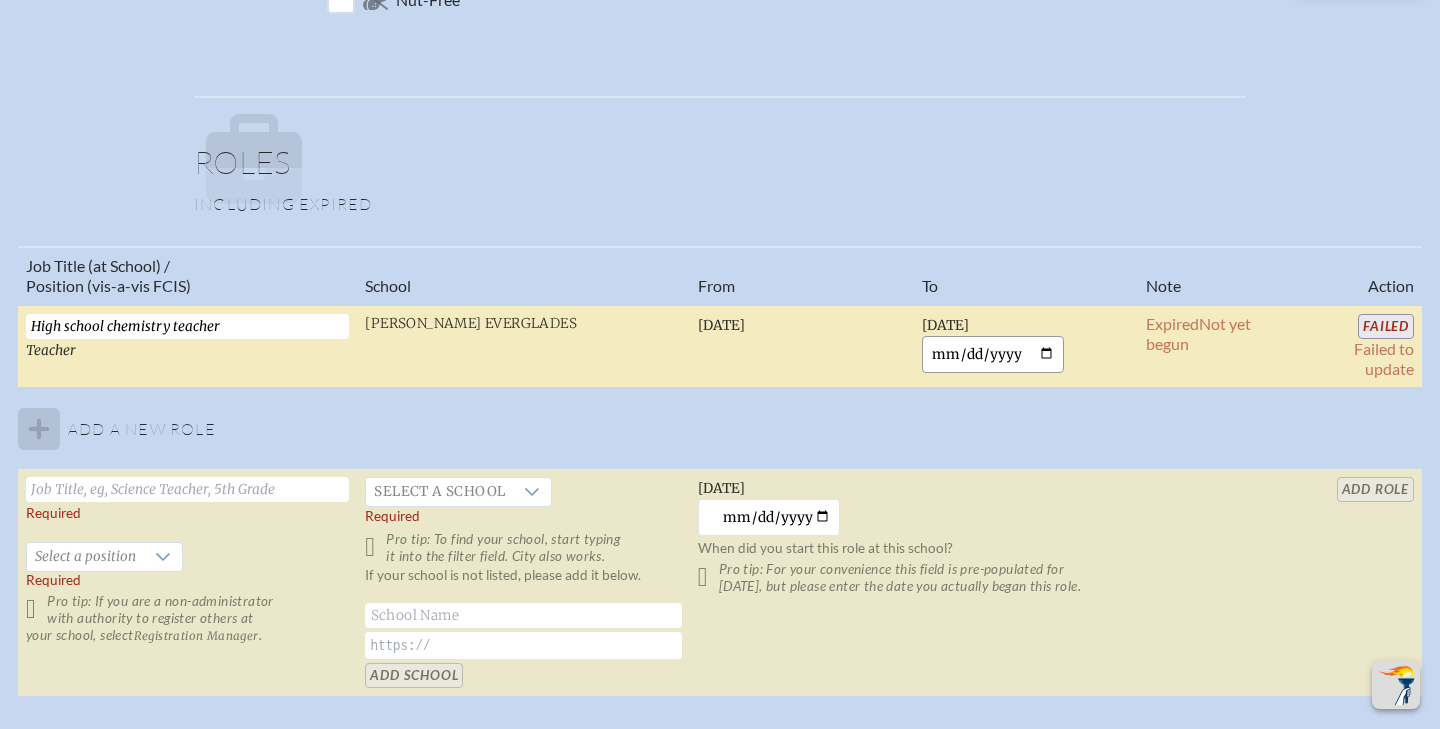 click on "[DATE]" at bounding box center (993, 354) 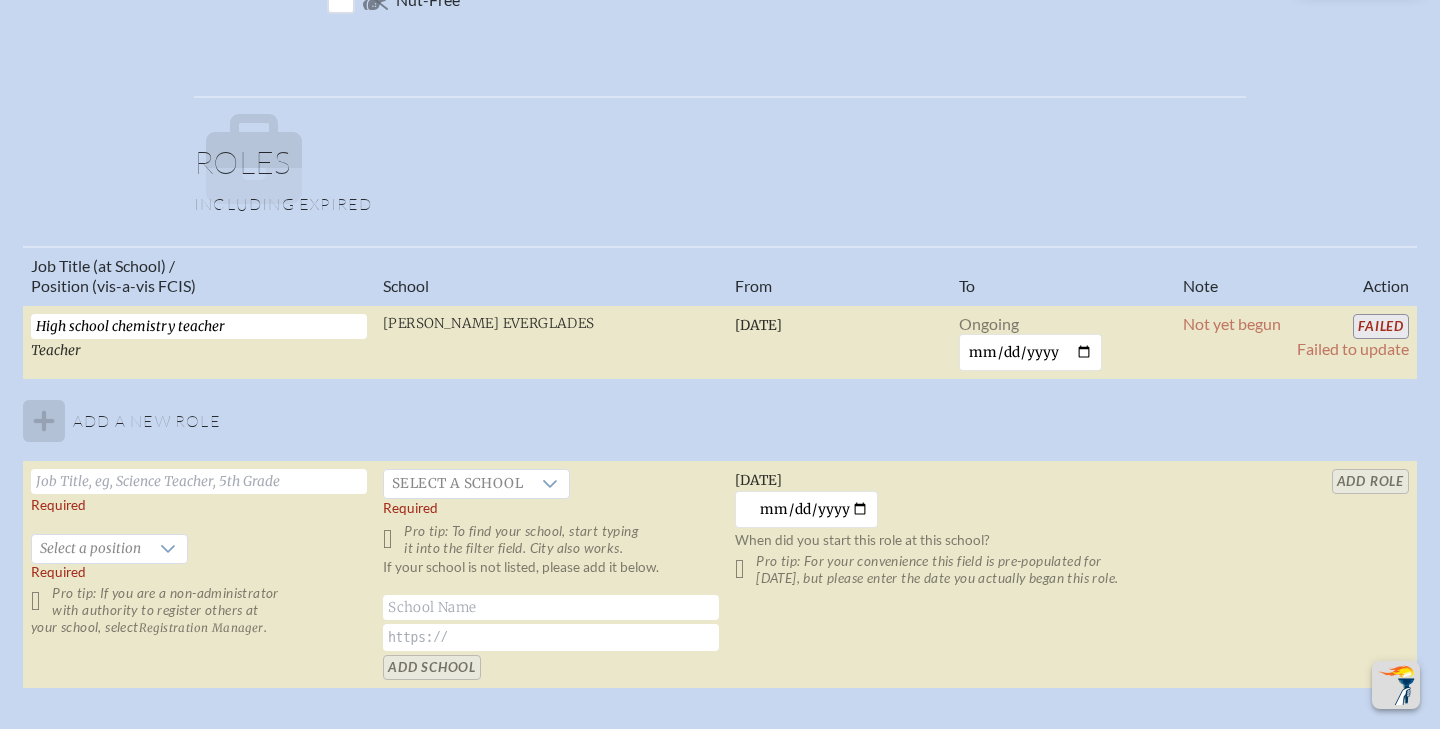 click on "Job Title (at School) /  Position (vis-a-vis FCIS)  School  From   To  Note Action High school chemistry teacher Teacher [PERSON_NAME] [DATE] Ongoing  Not yet begun Failed Failed to update  Add a new role   Required      Select a position  Required   Pro tip: If you are a non-administrator with authority to register others at your school, select  Registration Manager .  Select a school  Required   Pro tip: To find your school, start typing it into the filter field. City also works.   If your school is not listed, please add it below. Add School [DATE] [DATE] When did you start this role at this school?  Pro tip: For your convenience this field is pre-populated for [DATE], but please enter the date you actually began this role.  add Role" at bounding box center (720, 468) 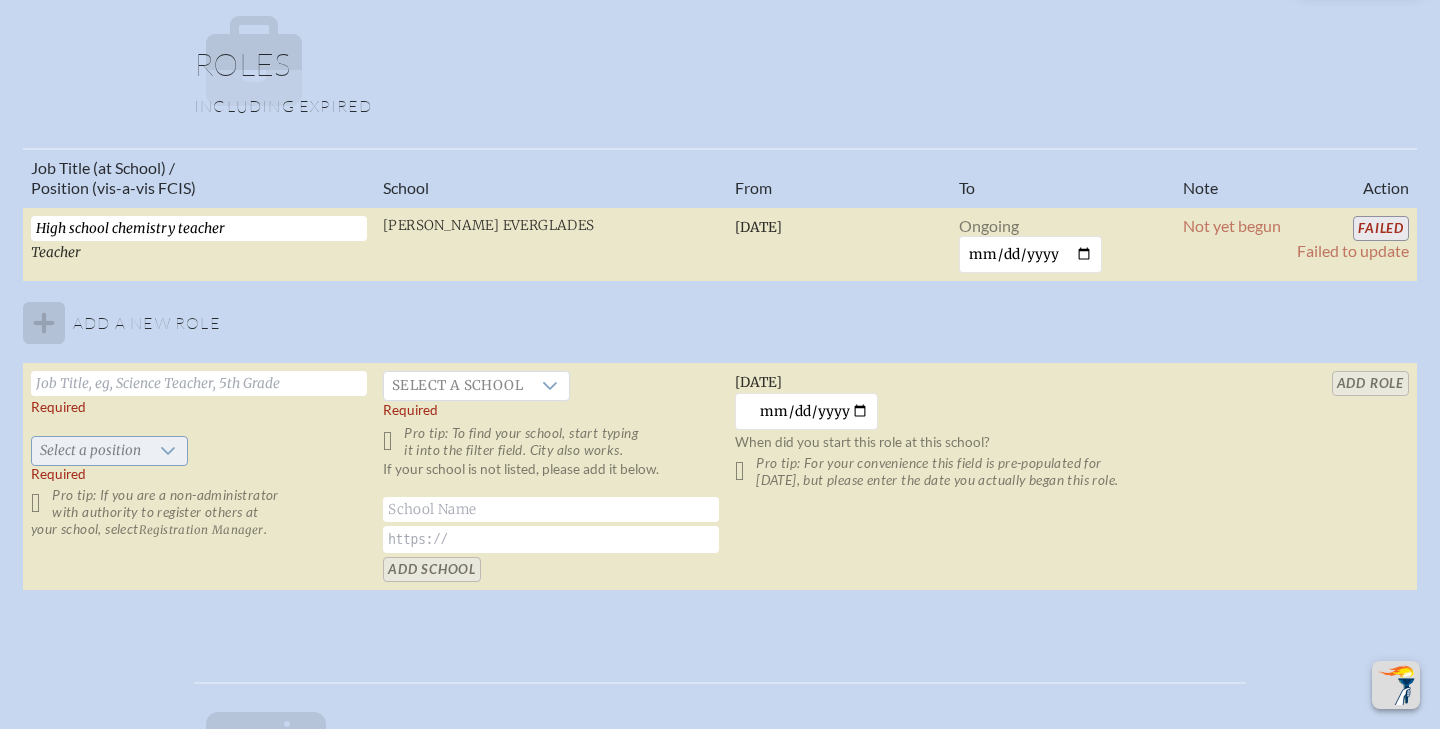 scroll, scrollTop: 1172, scrollLeft: 0, axis: vertical 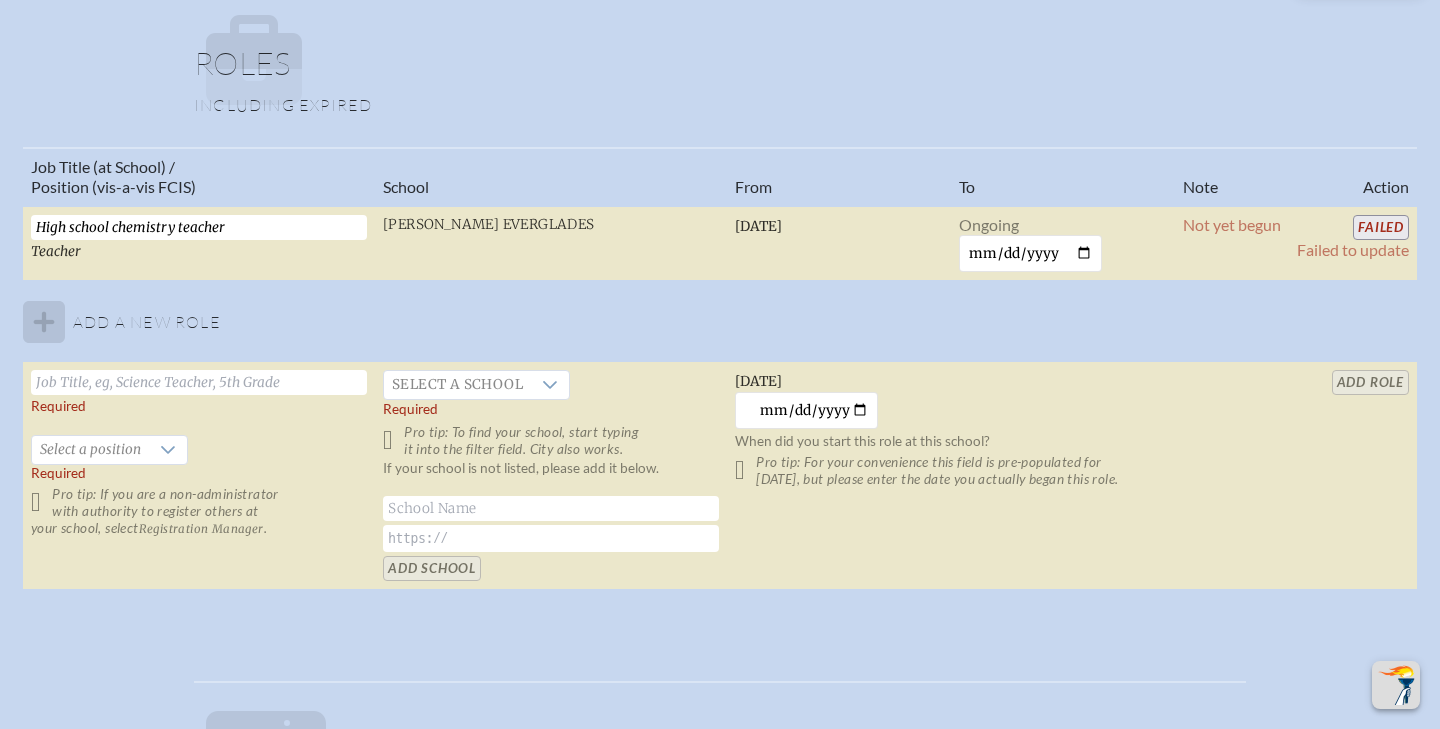 click at bounding box center (199, 382) 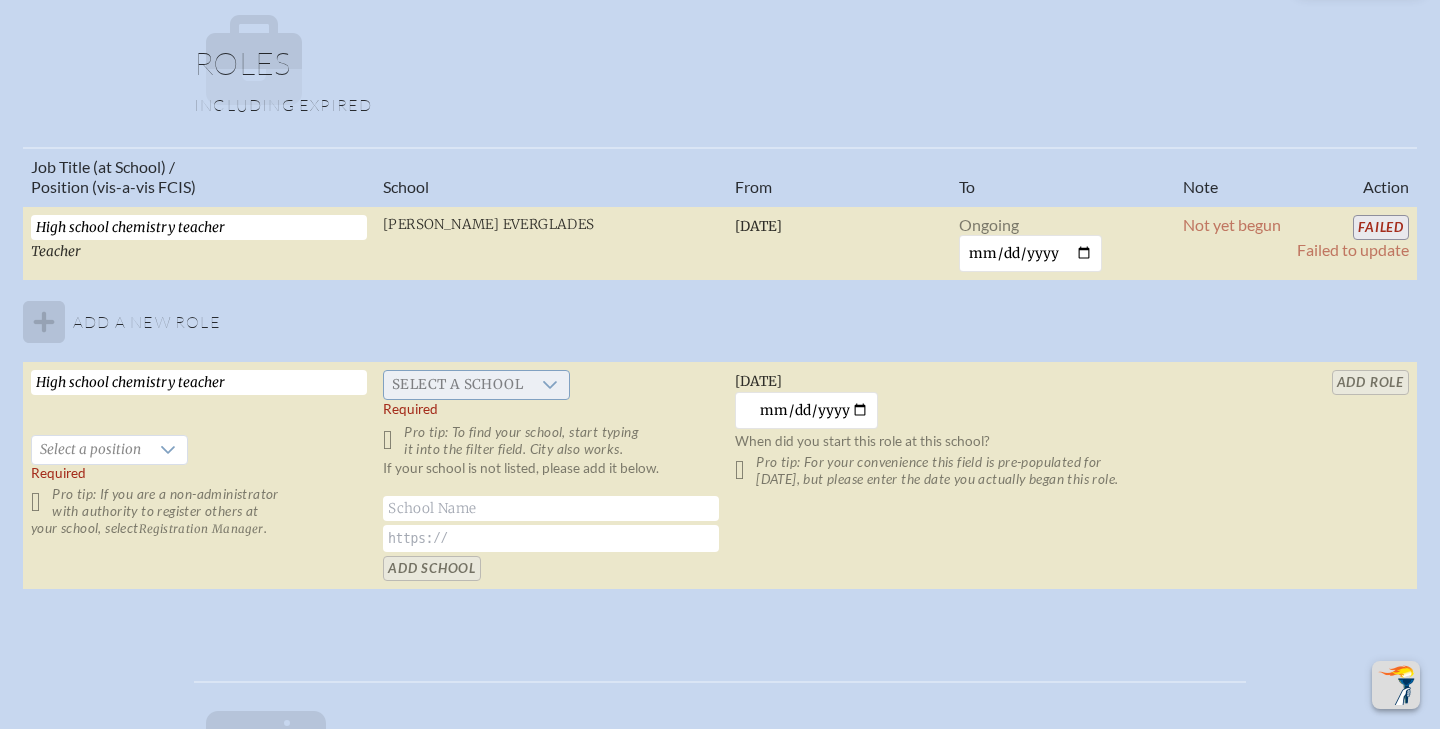 type on "High school chemistry teacher" 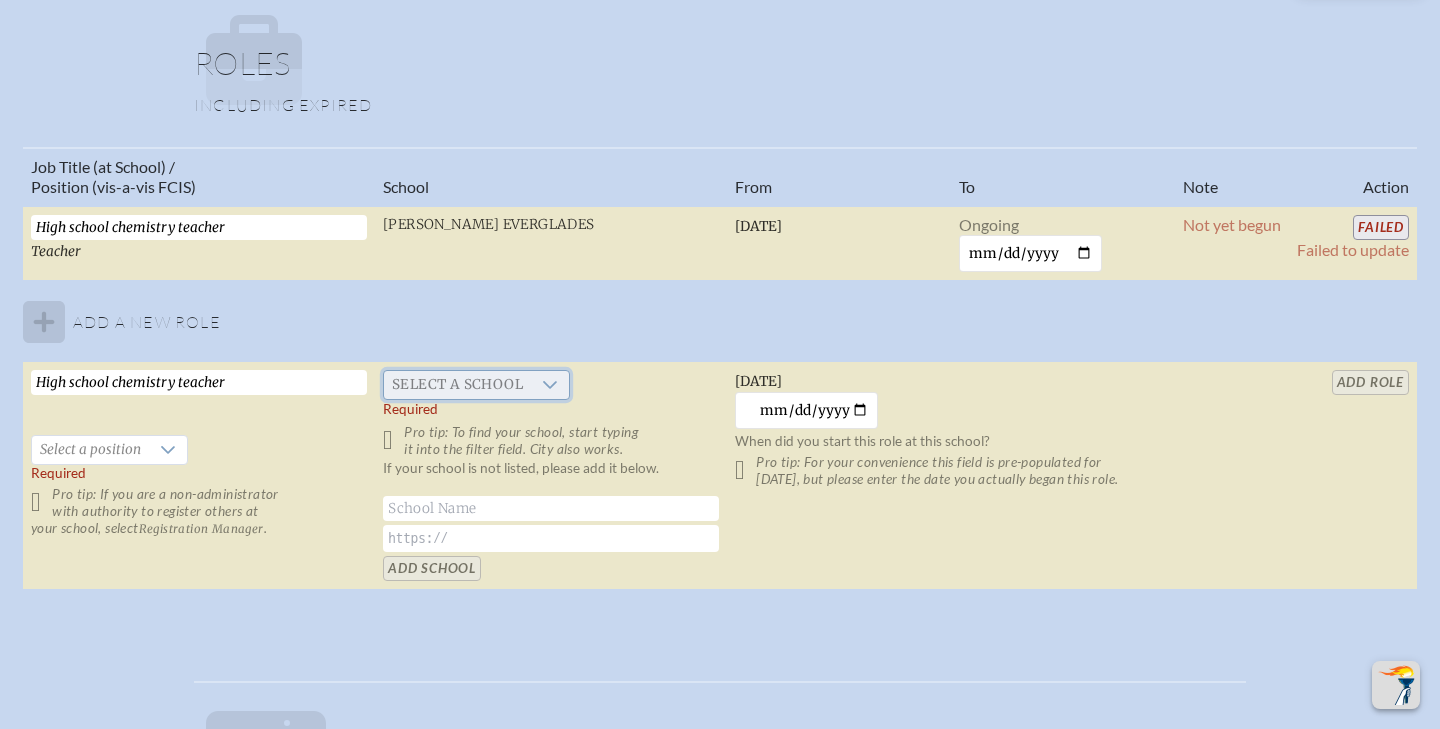 click on "Select a school" at bounding box center [457, 385] 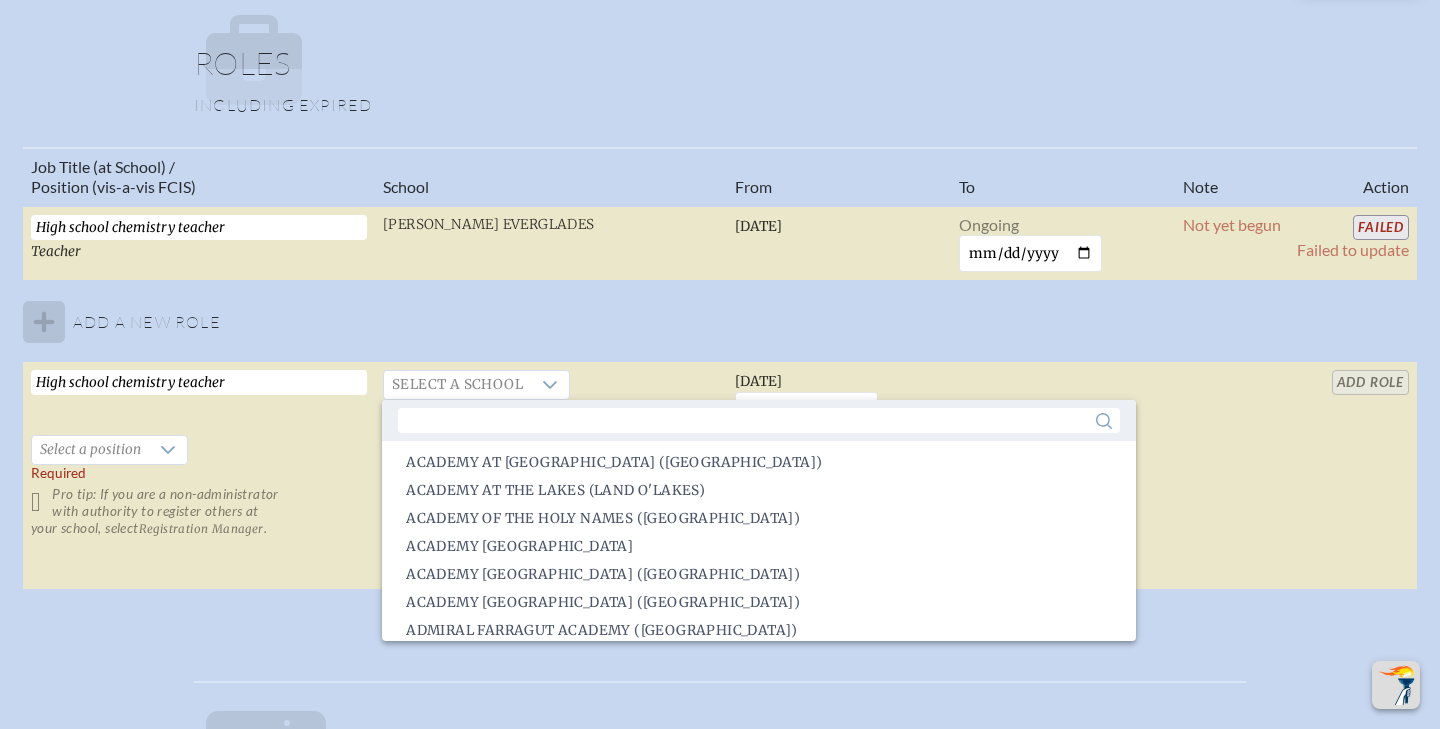 click on "164 results are available" 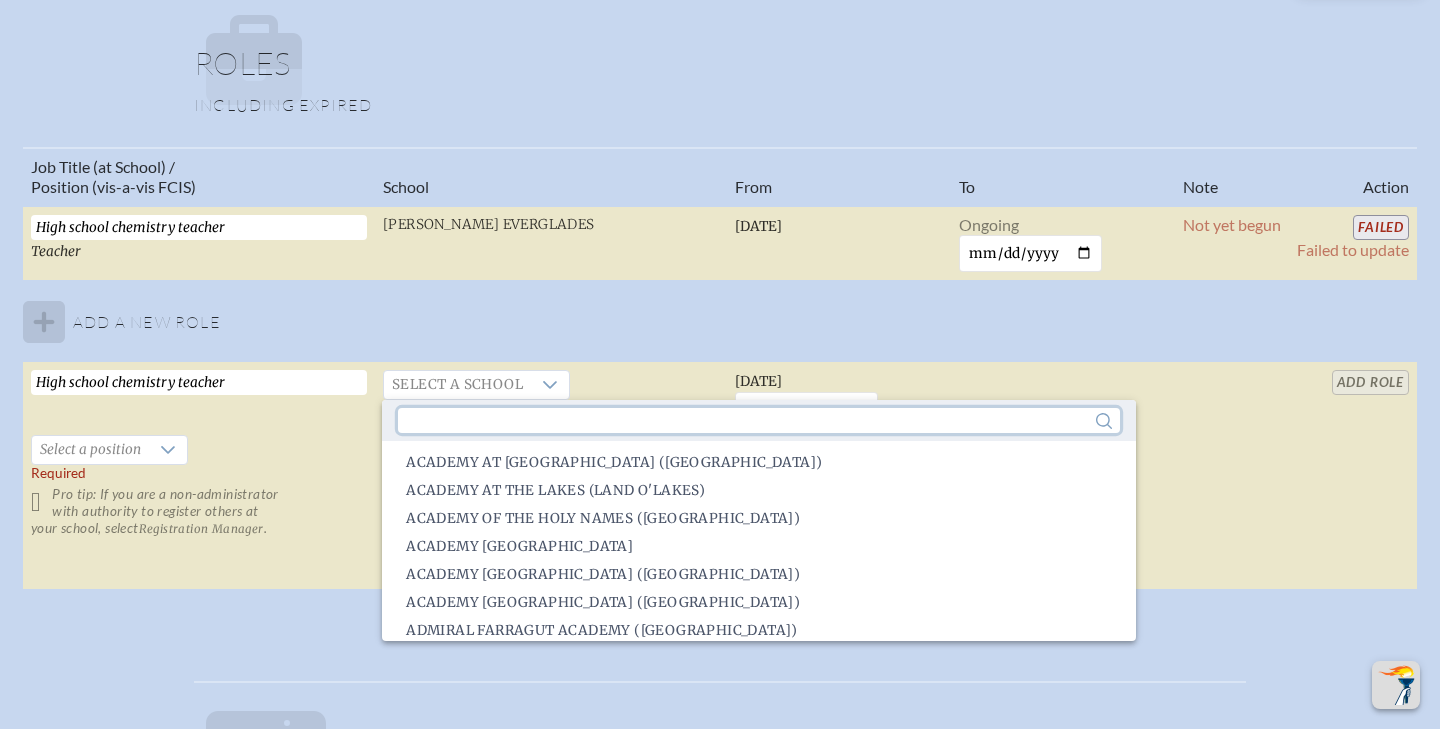 click at bounding box center [758, 420] 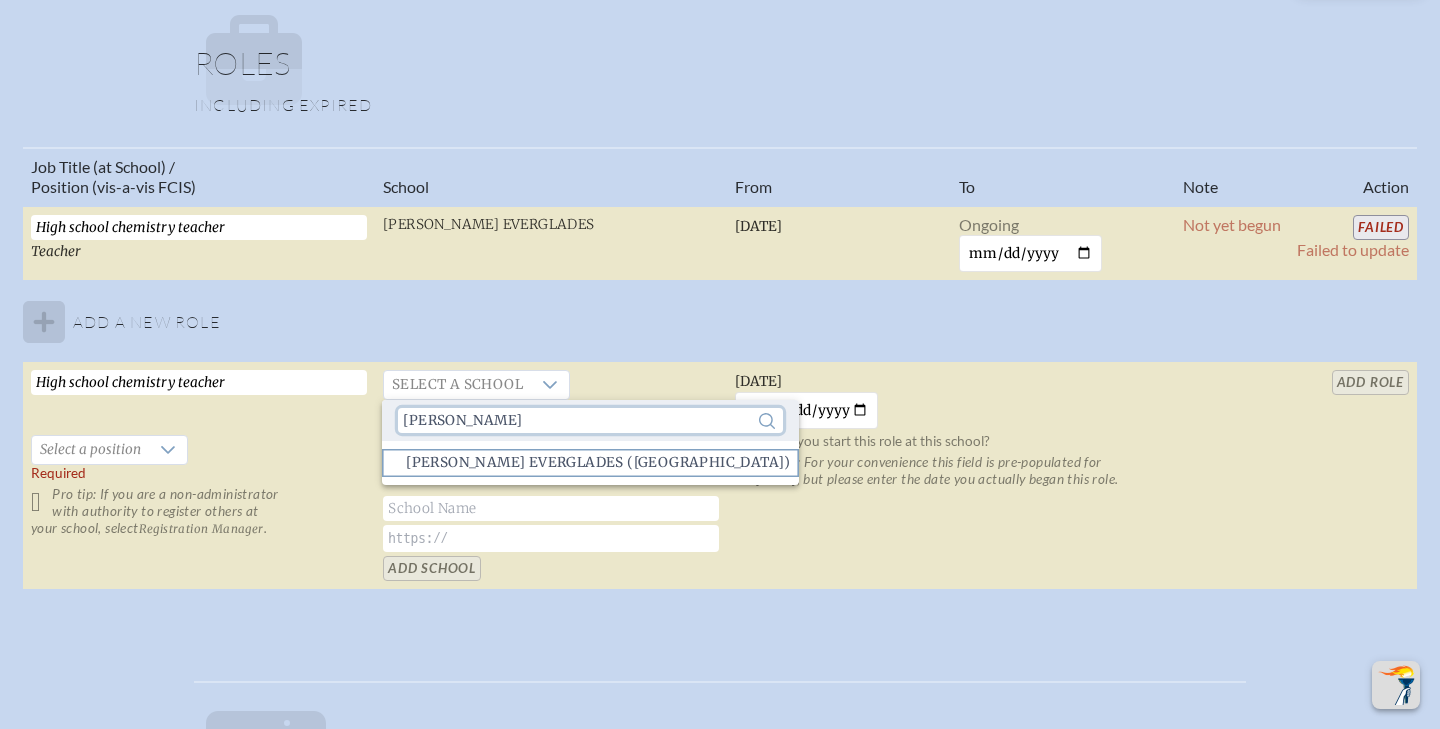 type on "[PERSON_NAME]" 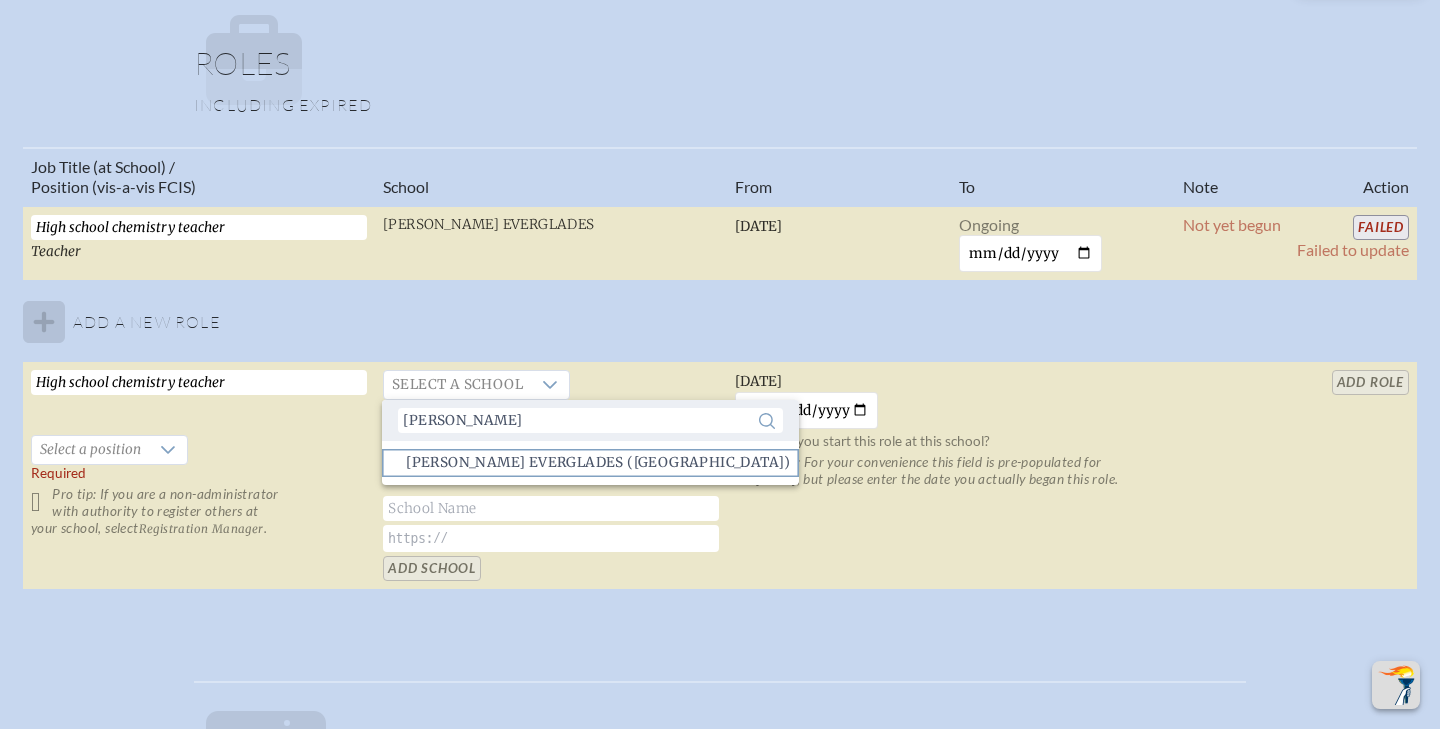 click on "[PERSON_NAME] Everglades ([GEOGRAPHIC_DATA])" 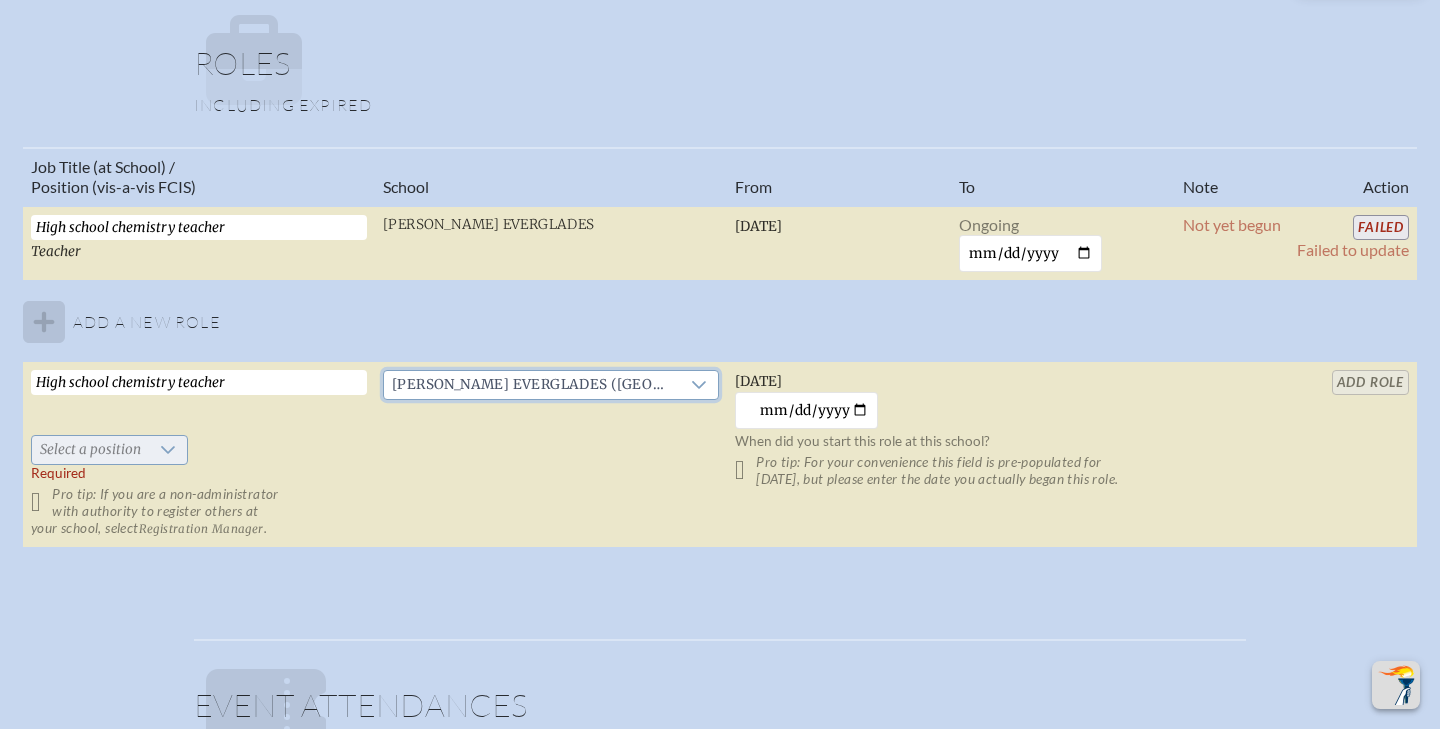 click on "Select a position" at bounding box center (90, 450) 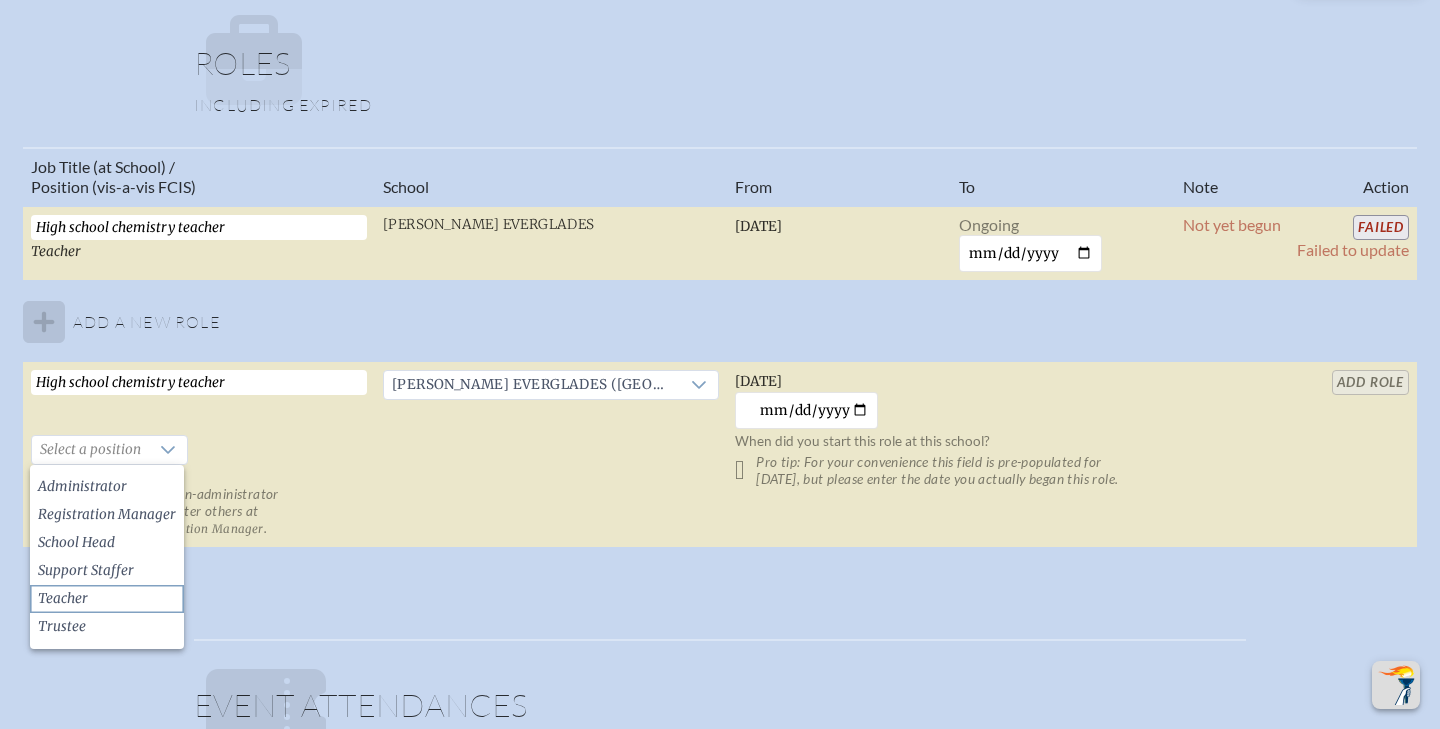 click on "Teacher" 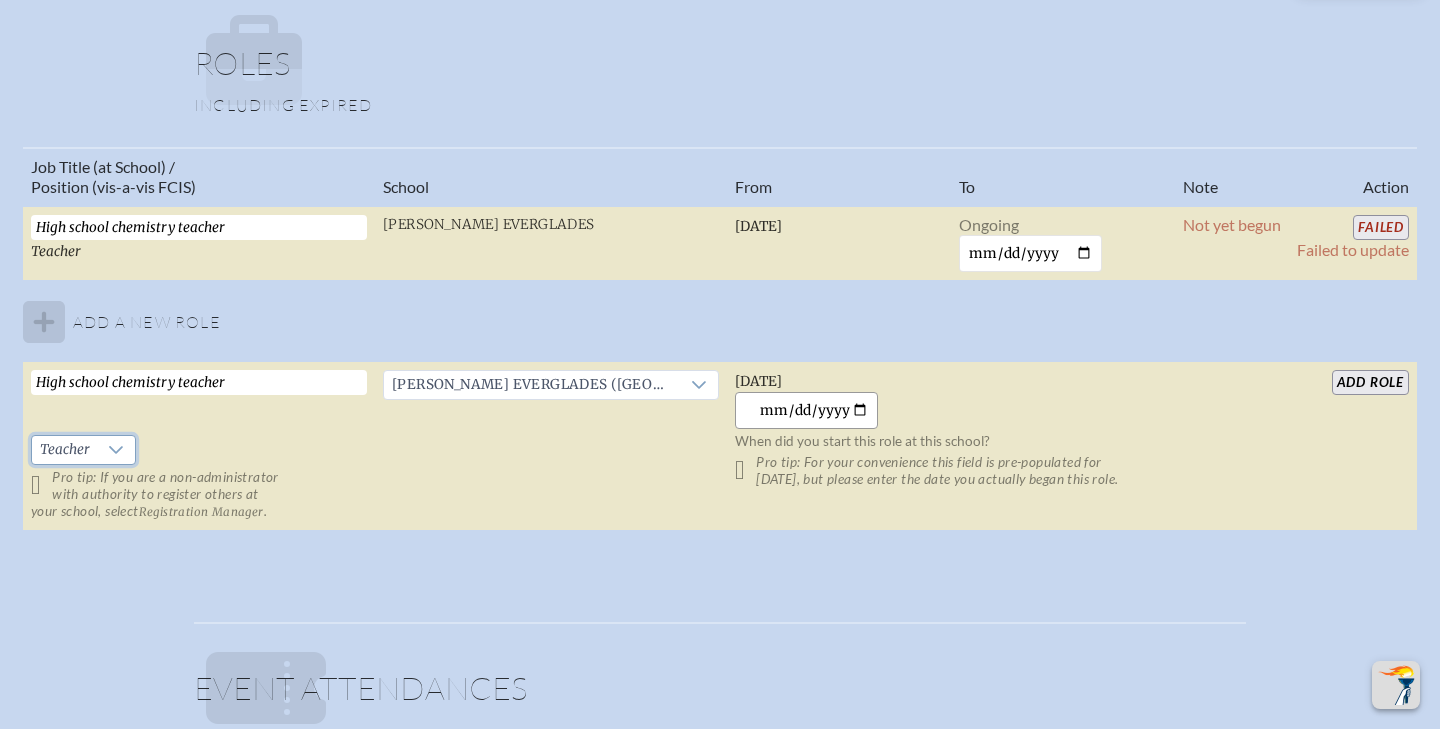 click on "[DATE]" at bounding box center [806, 410] 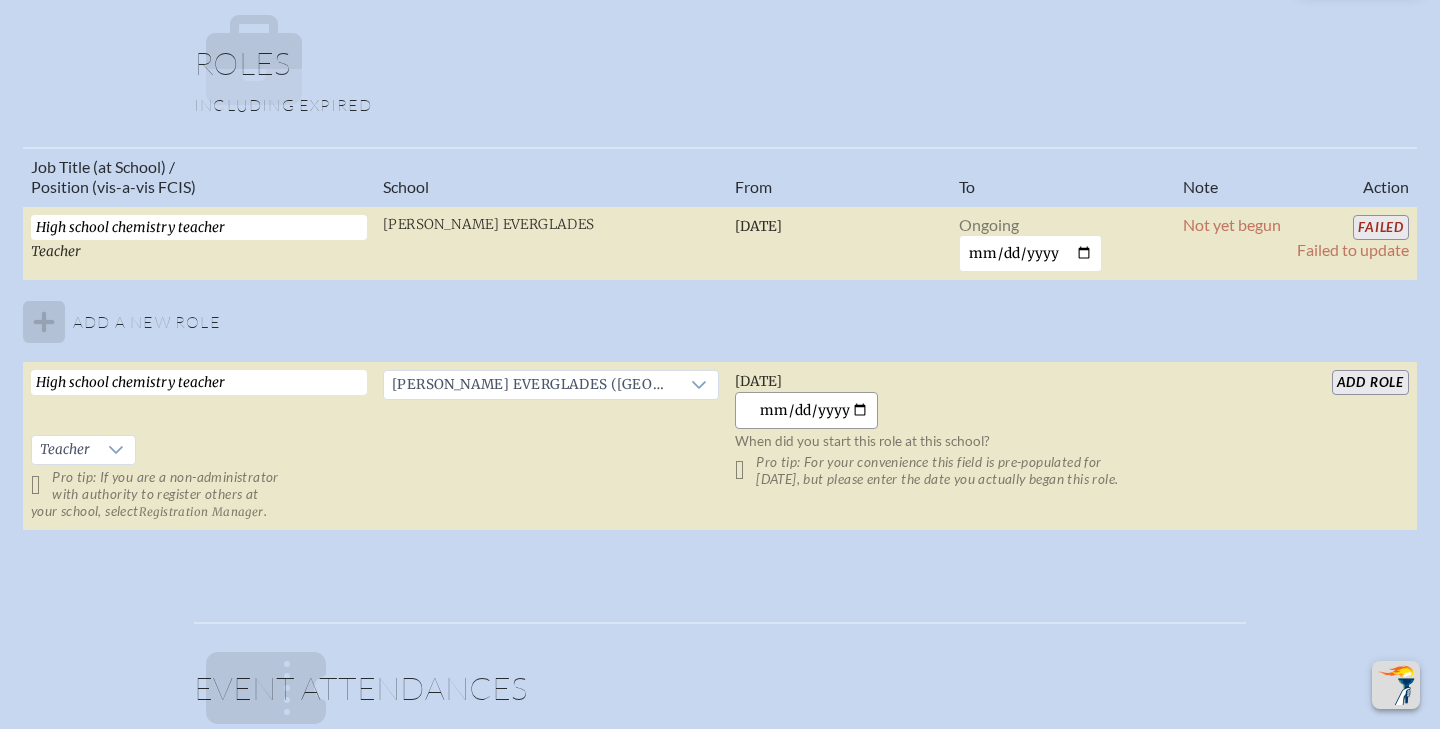 type on "[DATE]" 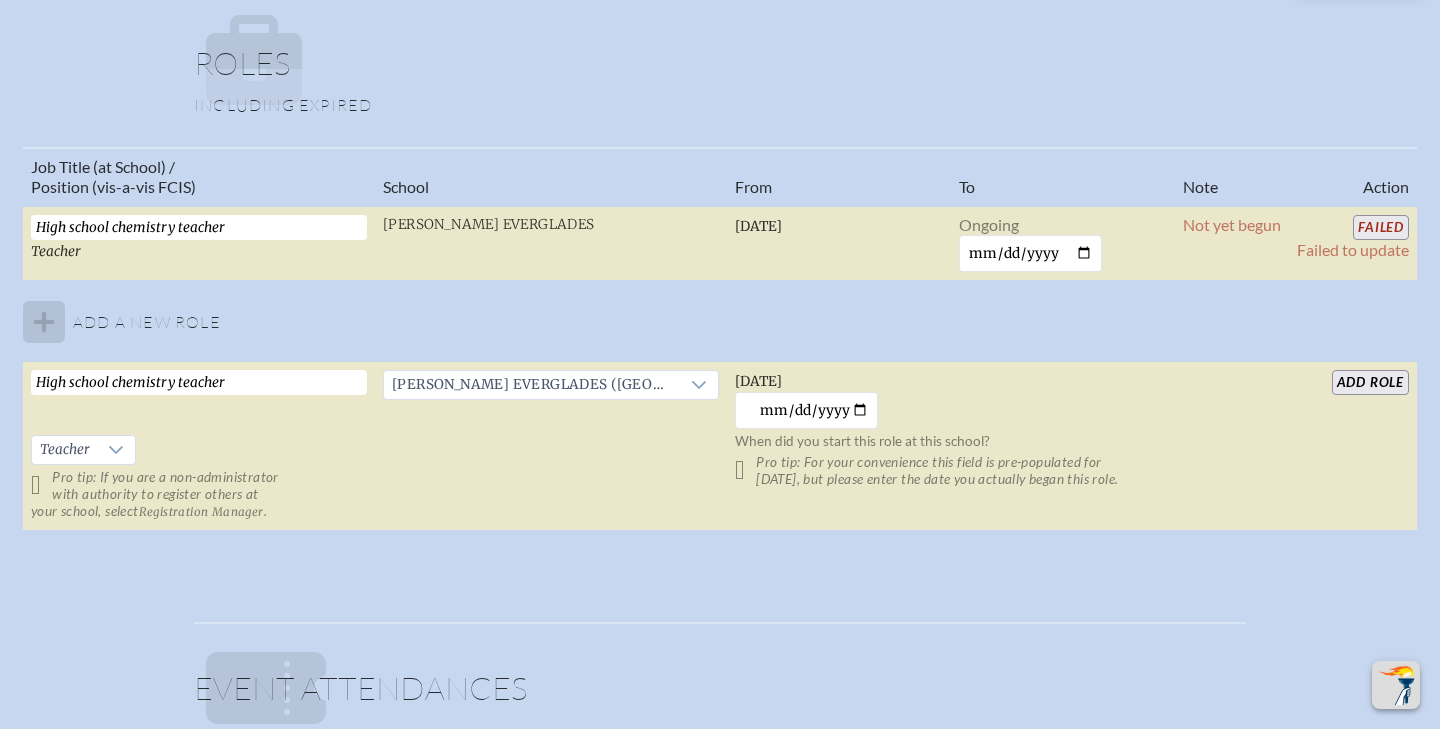 click on "add Role" at bounding box center (1370, 382) 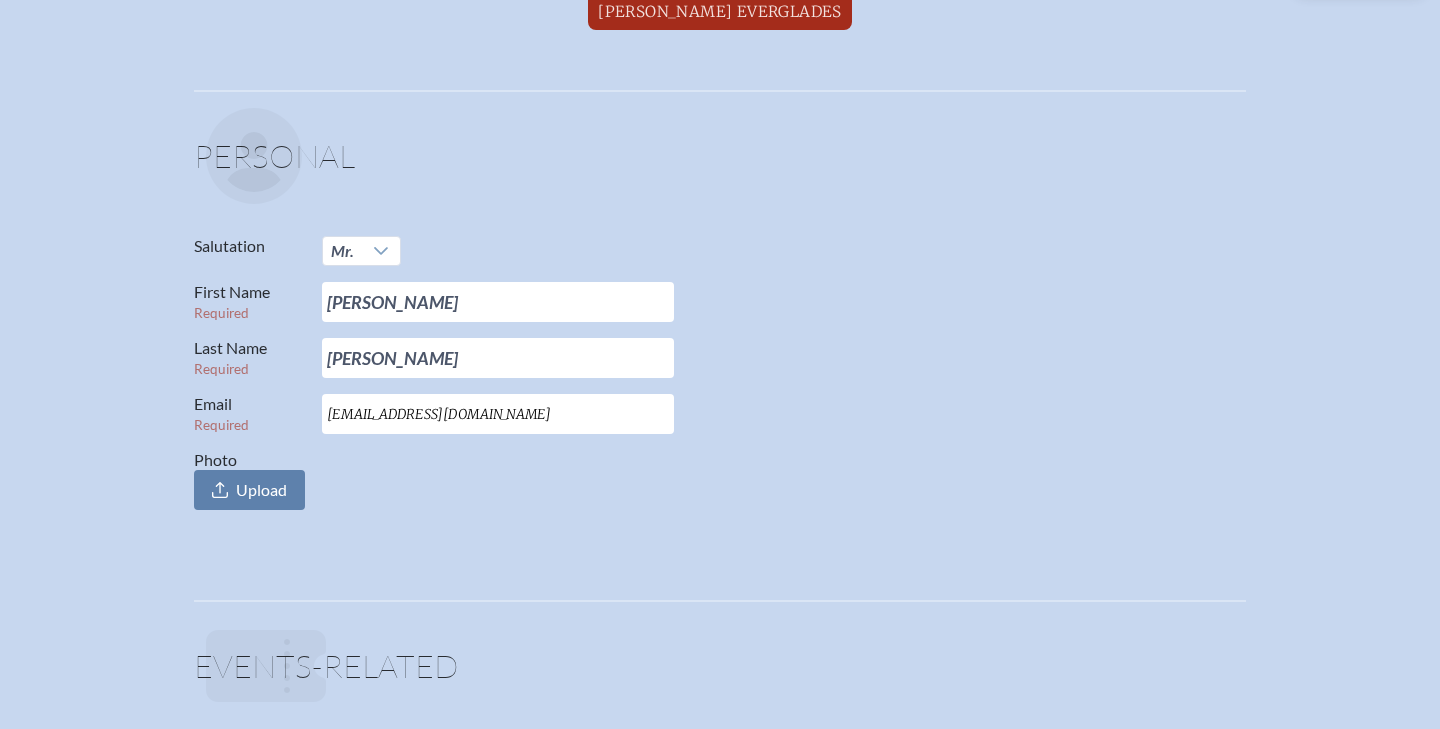 scroll, scrollTop: 0, scrollLeft: 0, axis: both 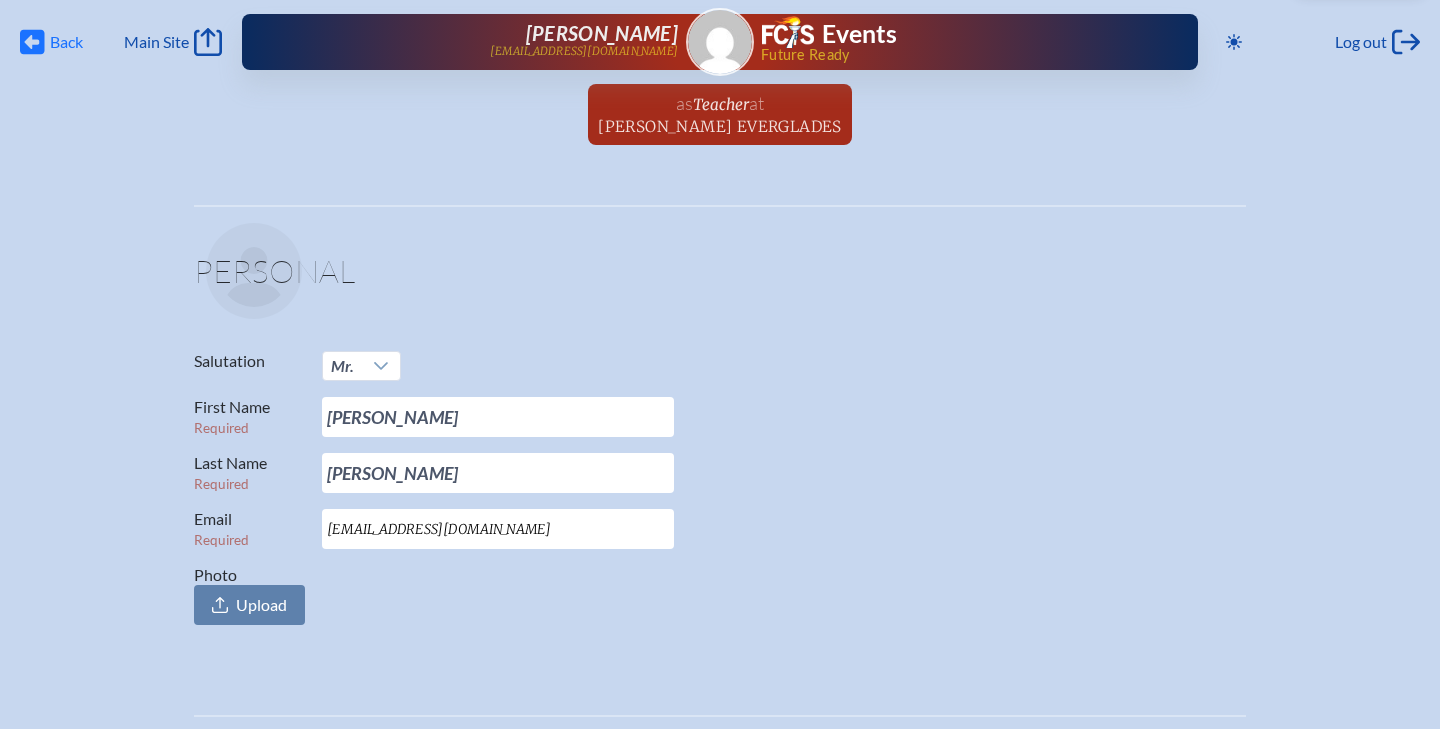 click on "Back  Back" at bounding box center [51, 42] 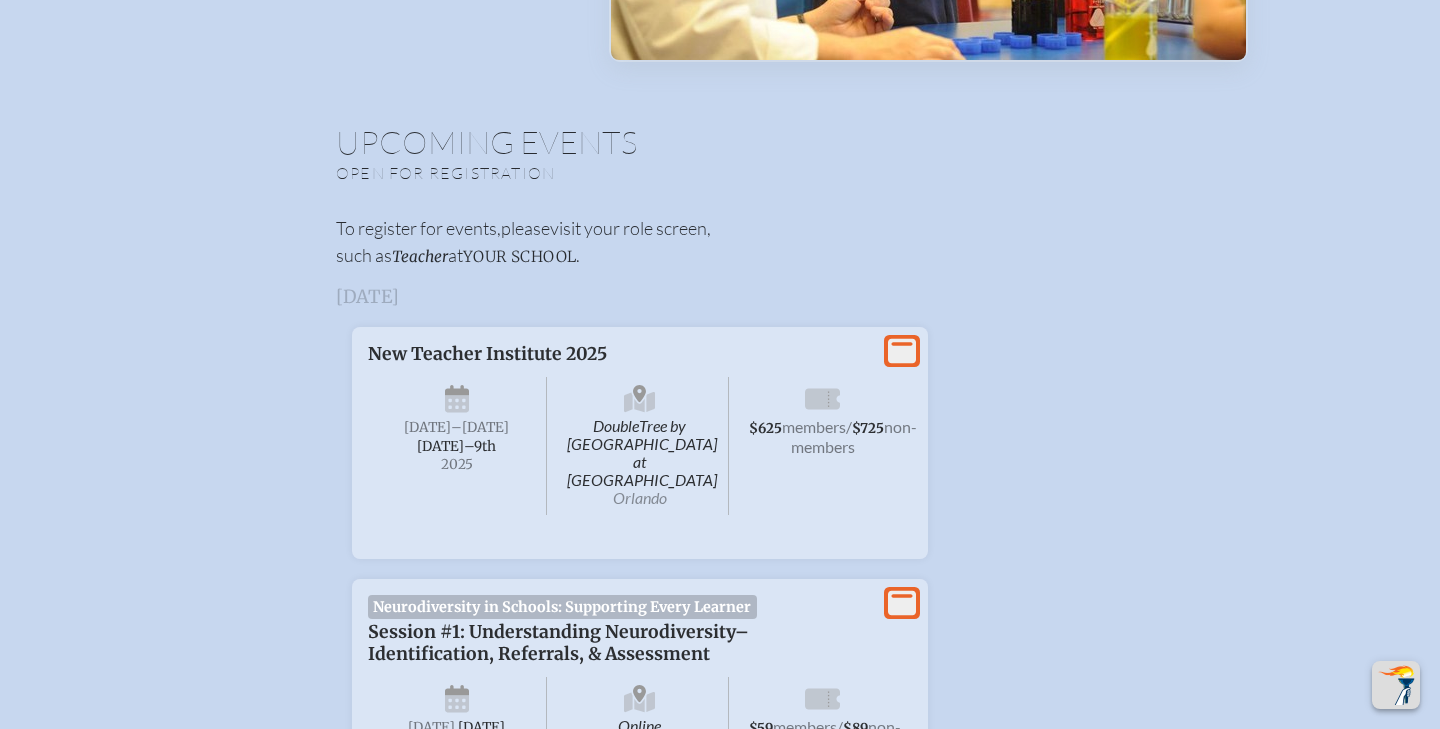 scroll, scrollTop: 575, scrollLeft: 0, axis: vertical 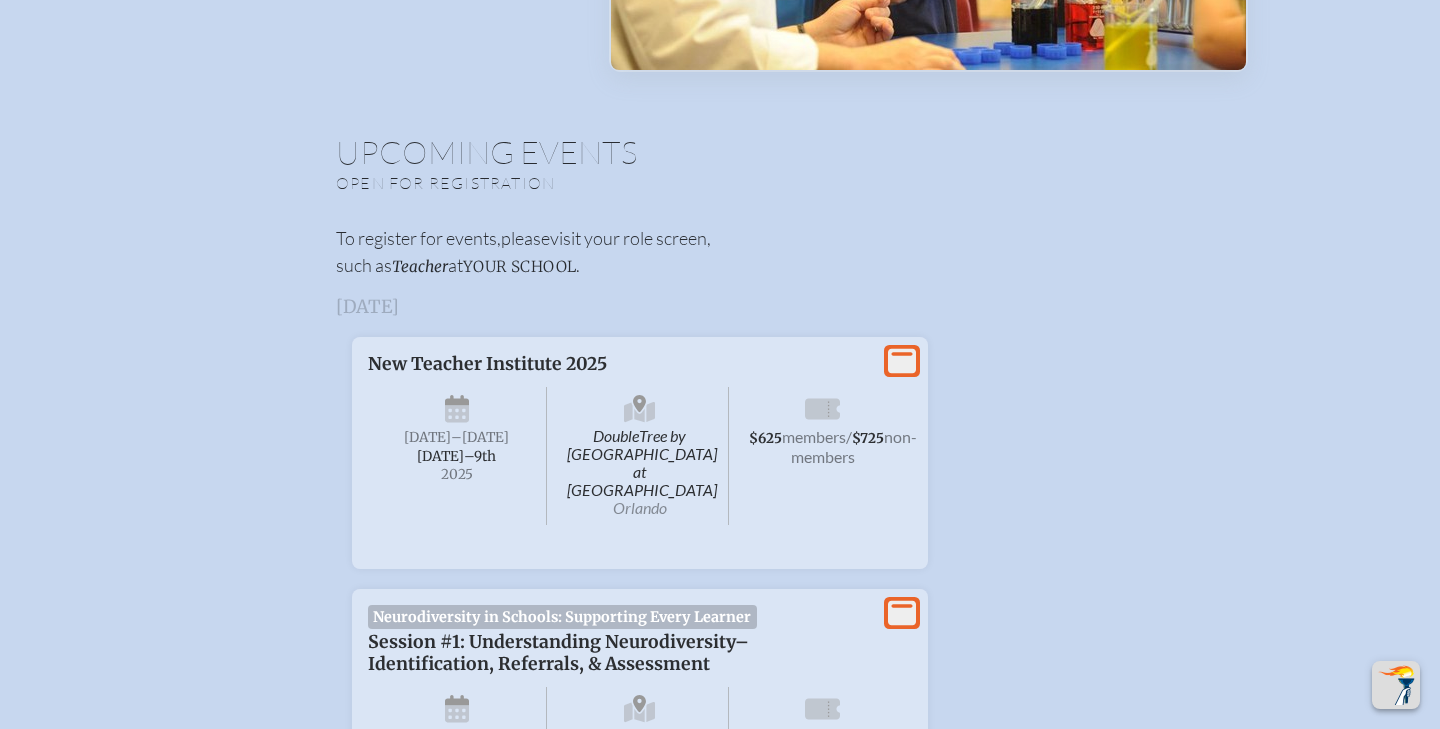 click on "New Teacher Institute 2025" at bounding box center [620, 364] 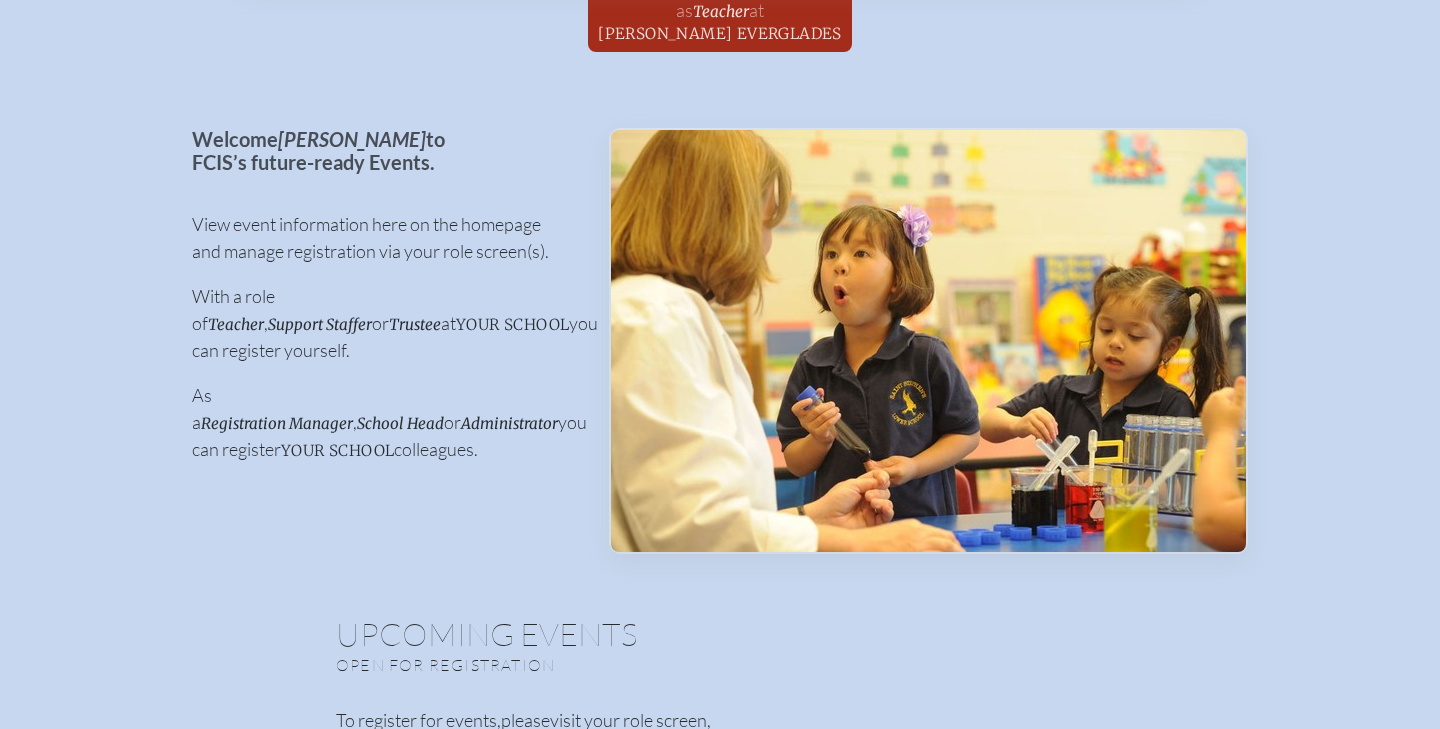 scroll, scrollTop: 0, scrollLeft: 0, axis: both 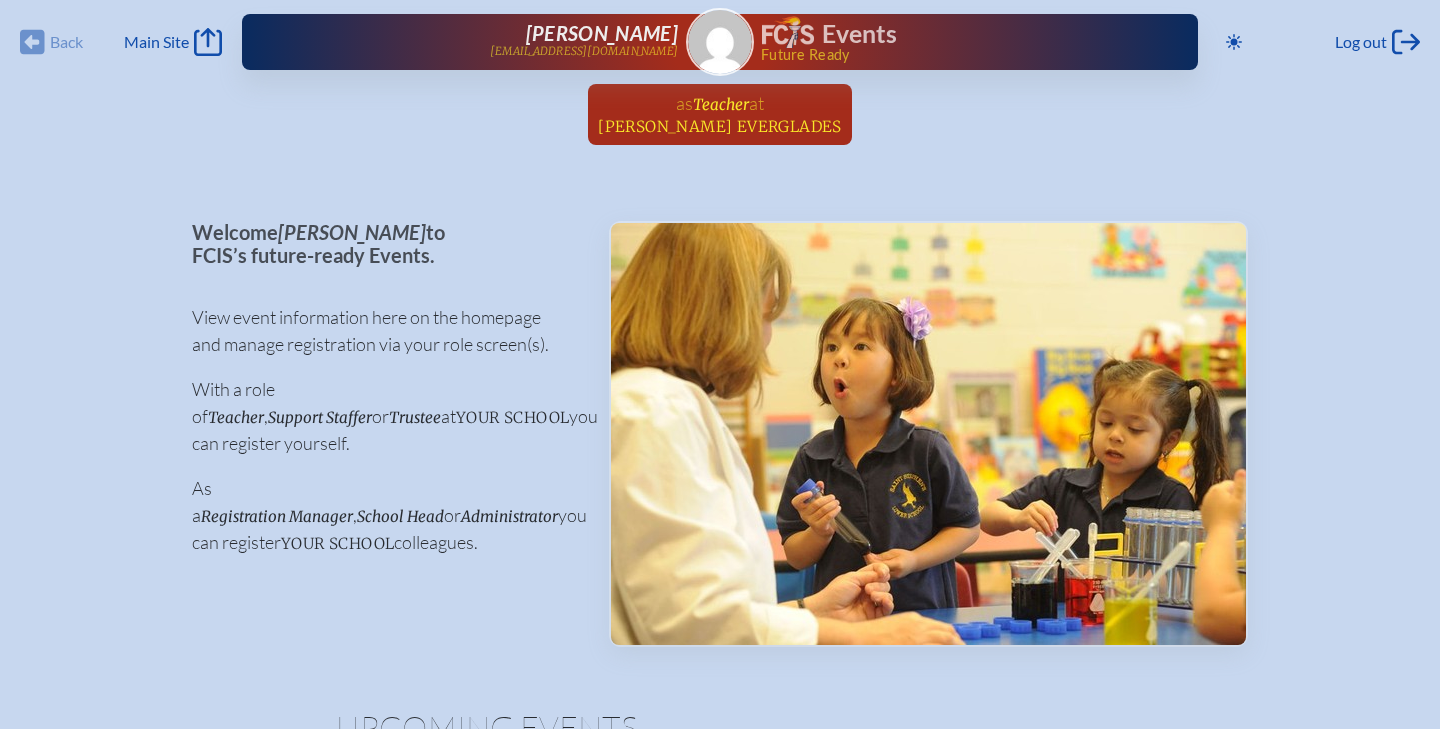 click on "[PERSON_NAME] Everglades" at bounding box center (720, 126) 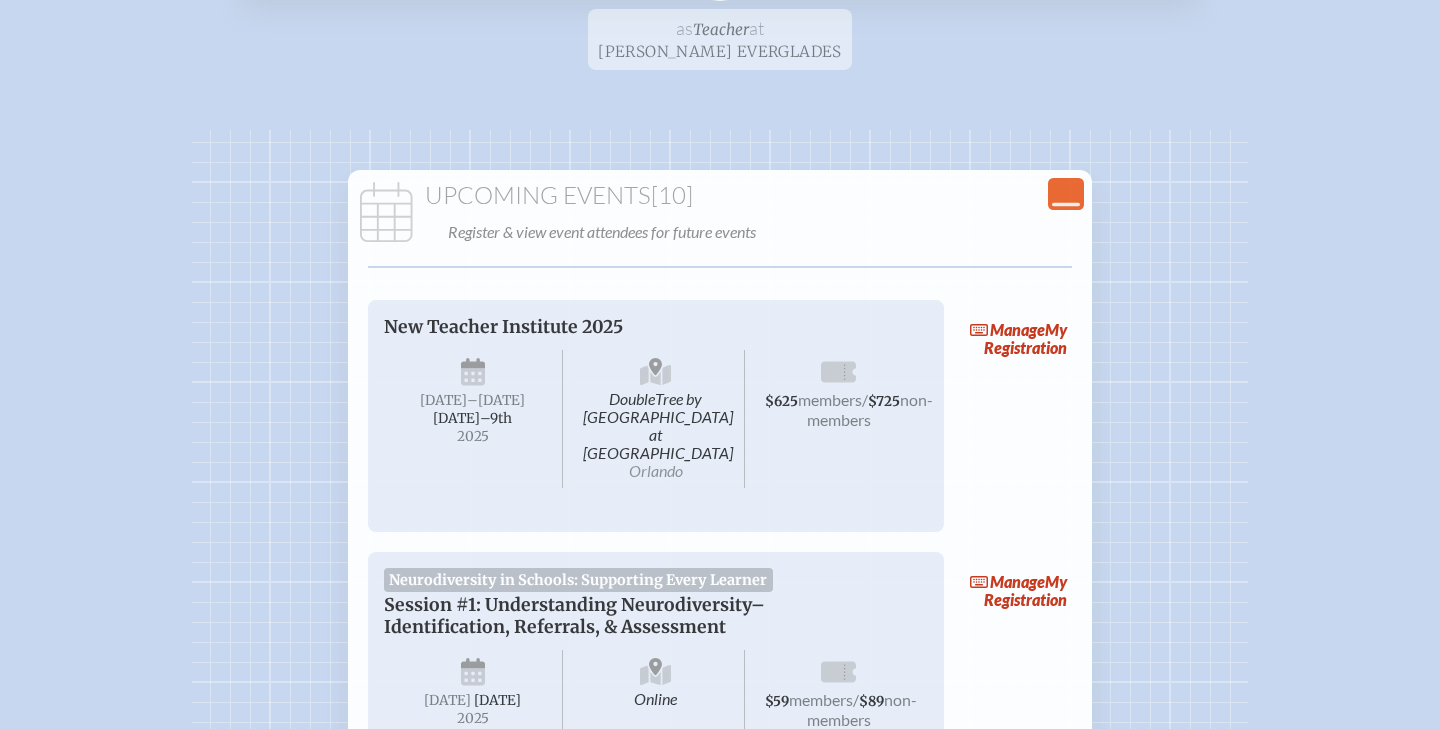 scroll, scrollTop: 111, scrollLeft: 0, axis: vertical 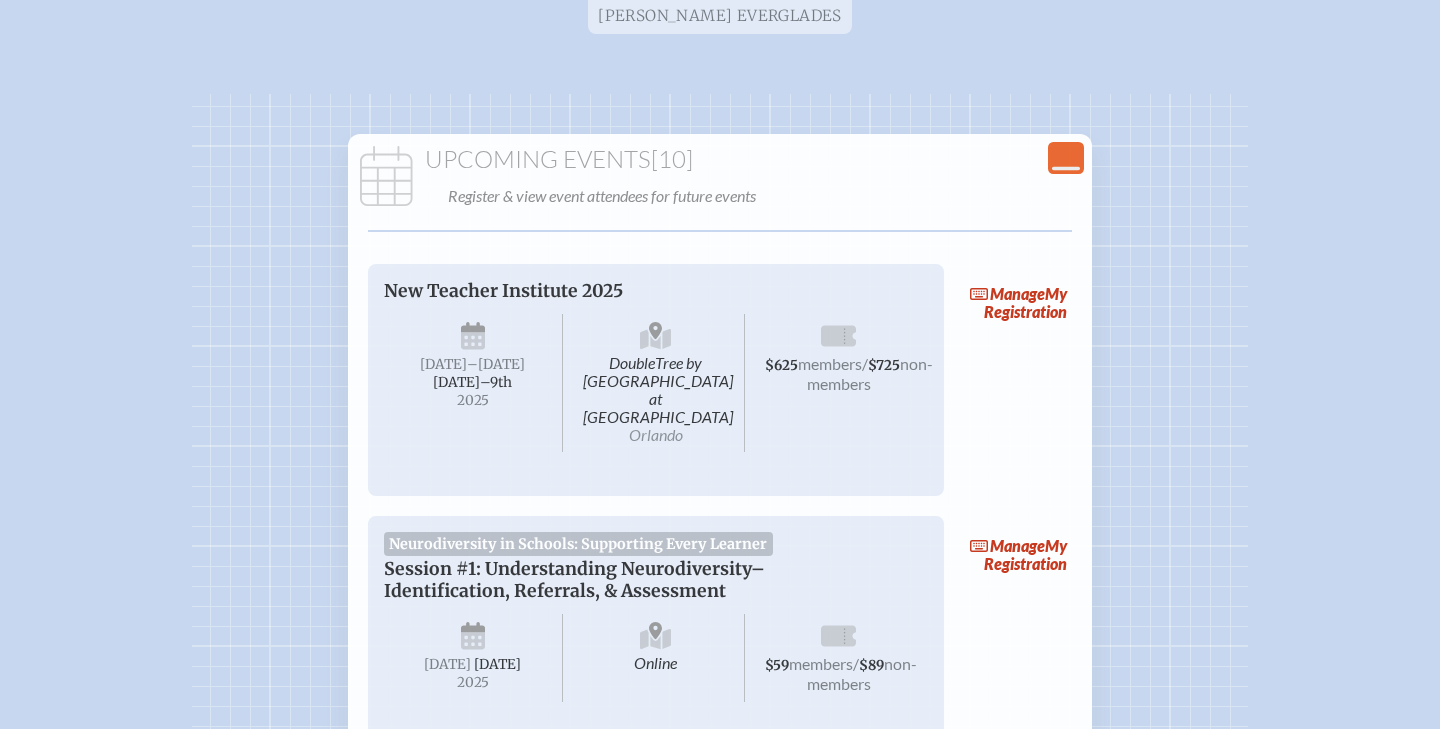 click on "$625  members  /   $725  non-members" at bounding box center (838, 383) 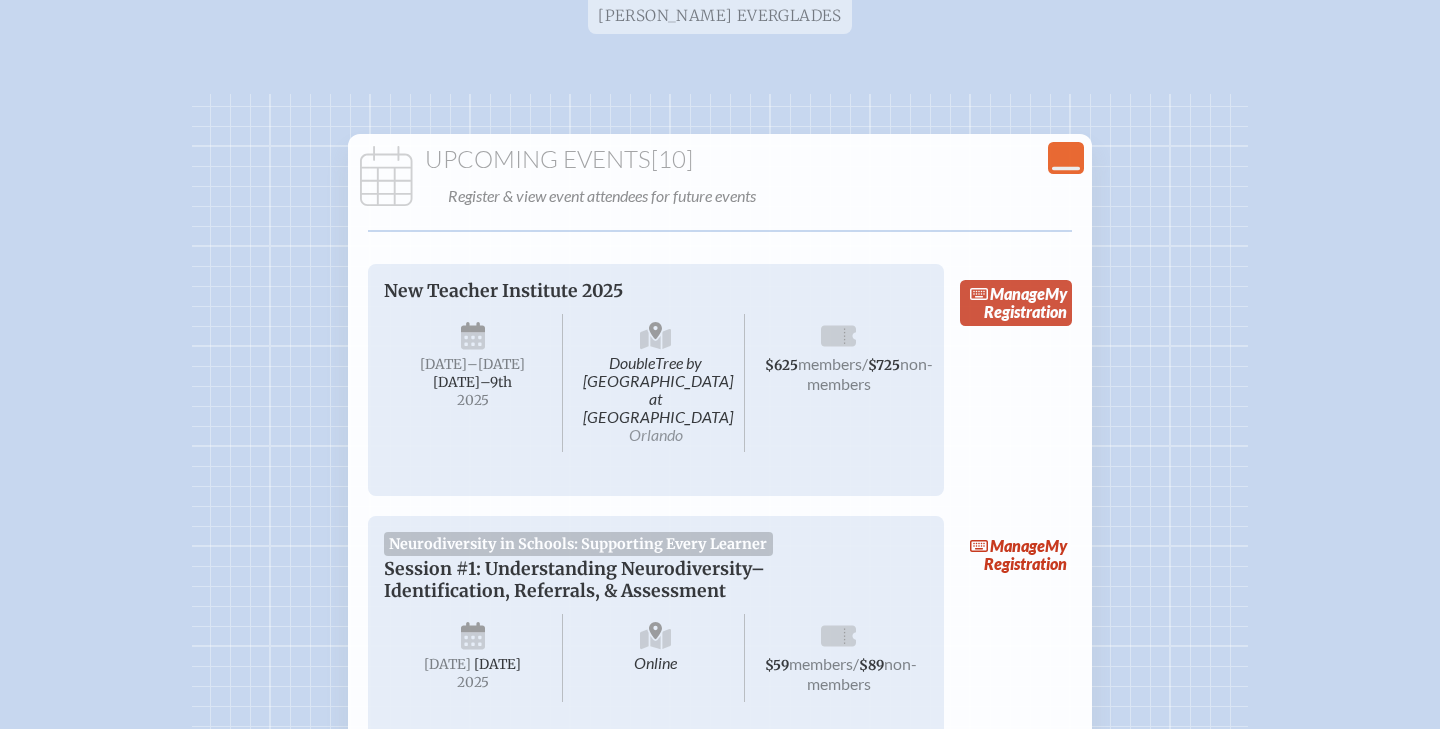 click on "Manage   My Registration" at bounding box center [1016, 303] 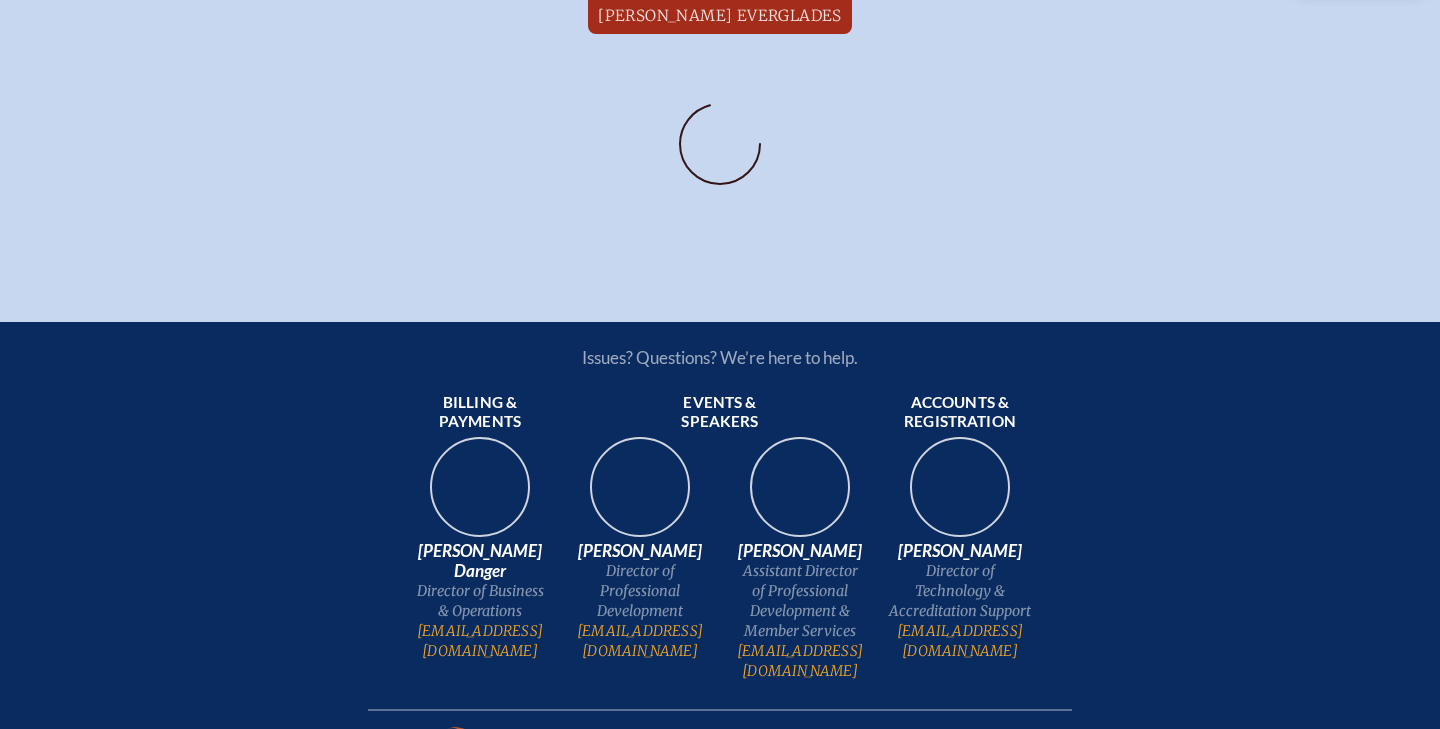 scroll, scrollTop: 0, scrollLeft: 0, axis: both 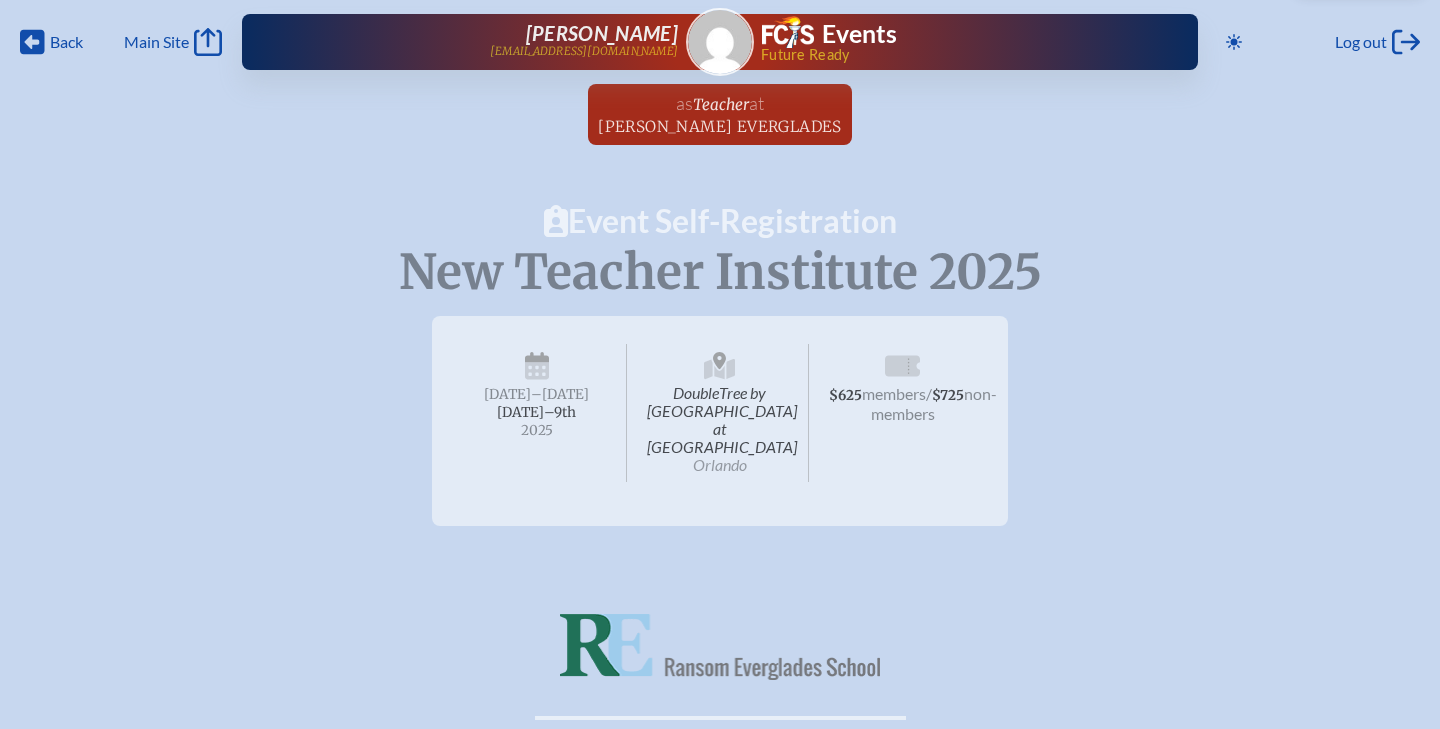 radio on "true" 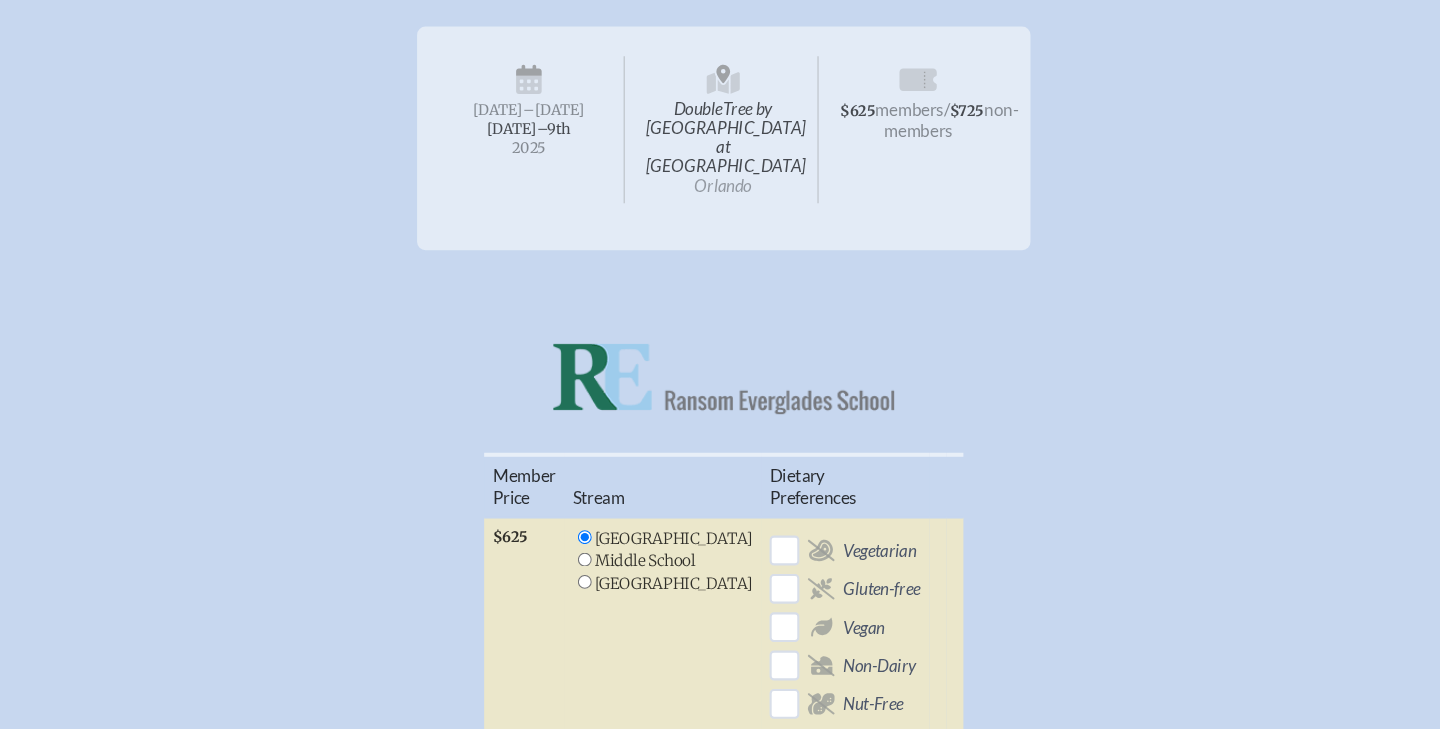 scroll, scrollTop: 369, scrollLeft: 0, axis: vertical 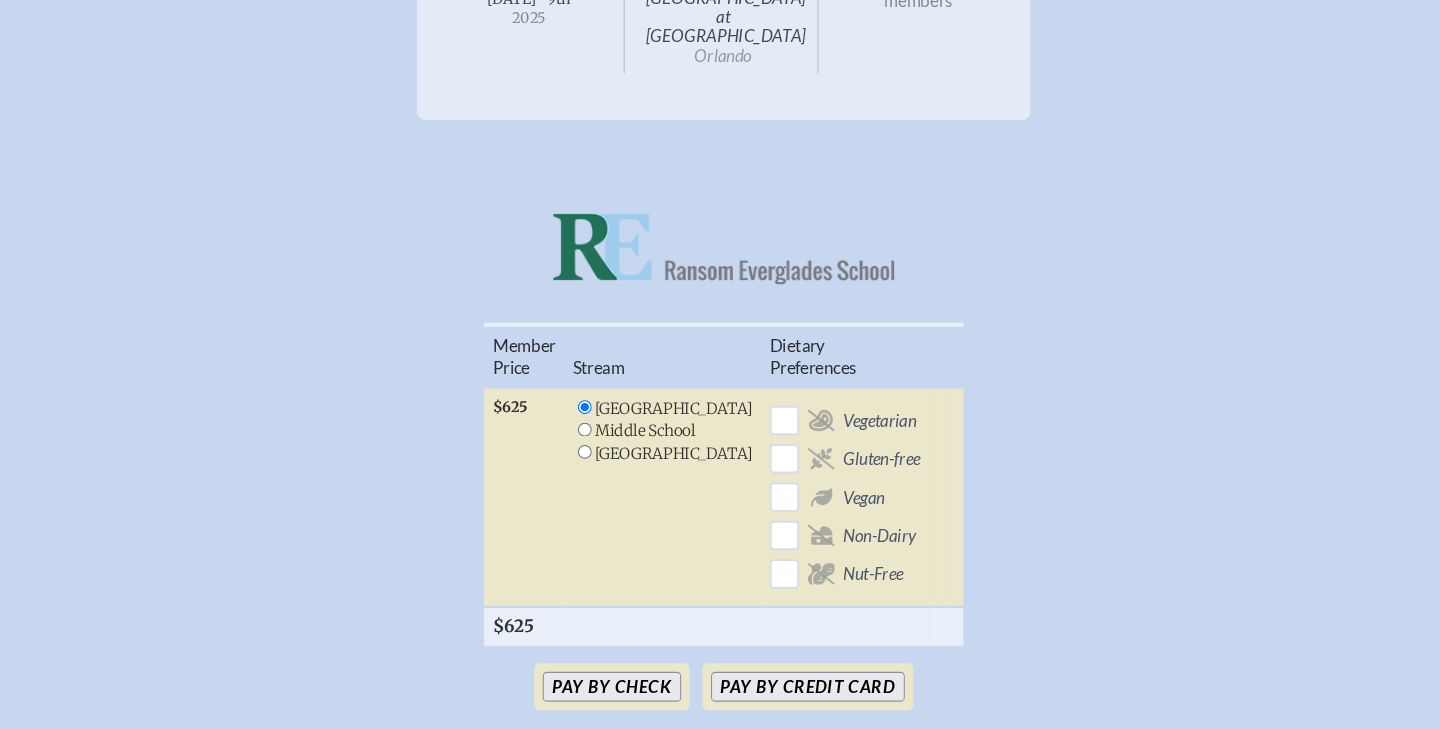 click on "[GEOGRAPHIC_DATA]" 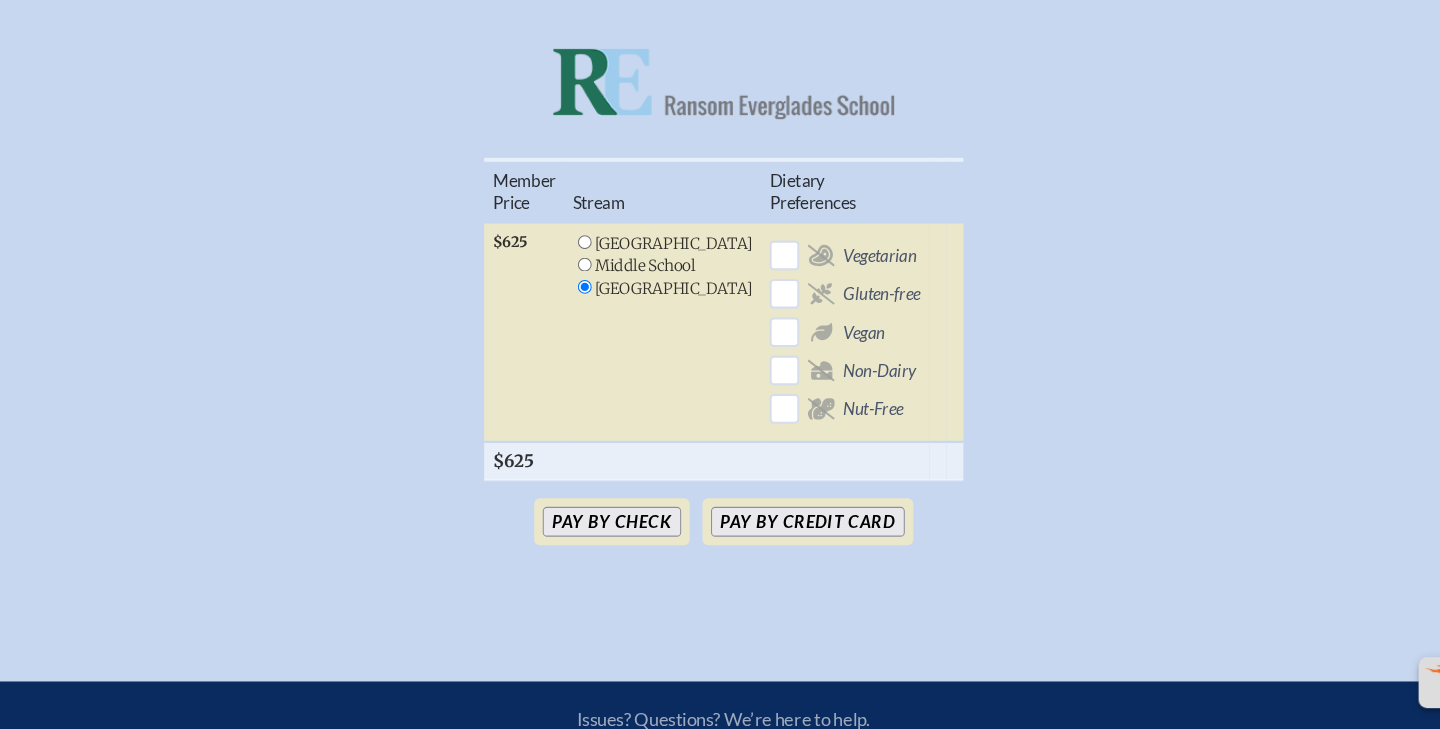 scroll, scrollTop: 530, scrollLeft: 0, axis: vertical 